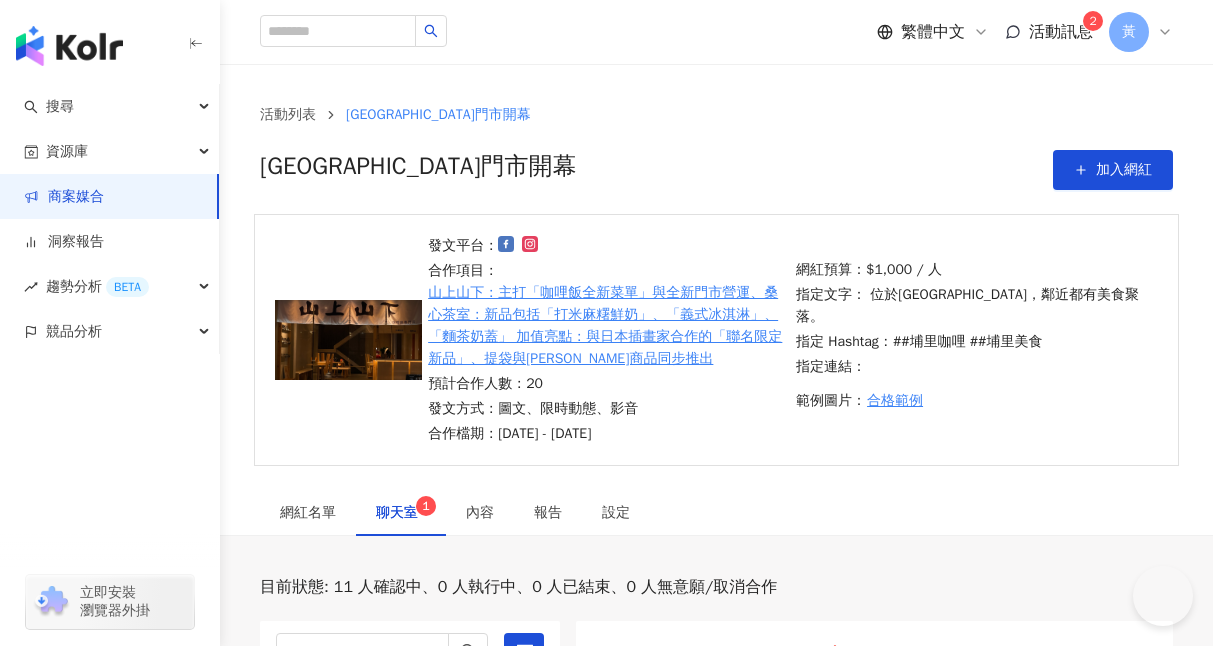 scroll, scrollTop: 404, scrollLeft: 0, axis: vertical 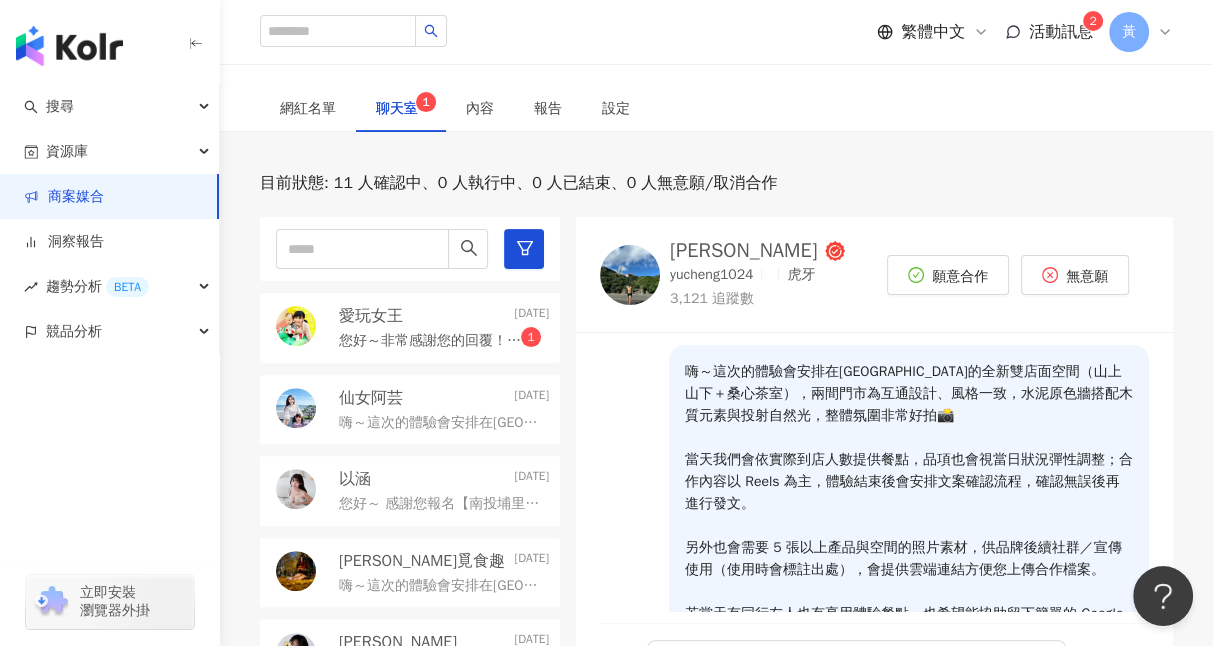 click on "您好～非常感謝您的回覆！
若未來貴司在預算或合作模式上有彈性，也非常歡迎再與我們進一步討論，相信有機會碰撞出很棒的合作火花✨ 再次感謝您～！😊" at bounding box center (430, 341) 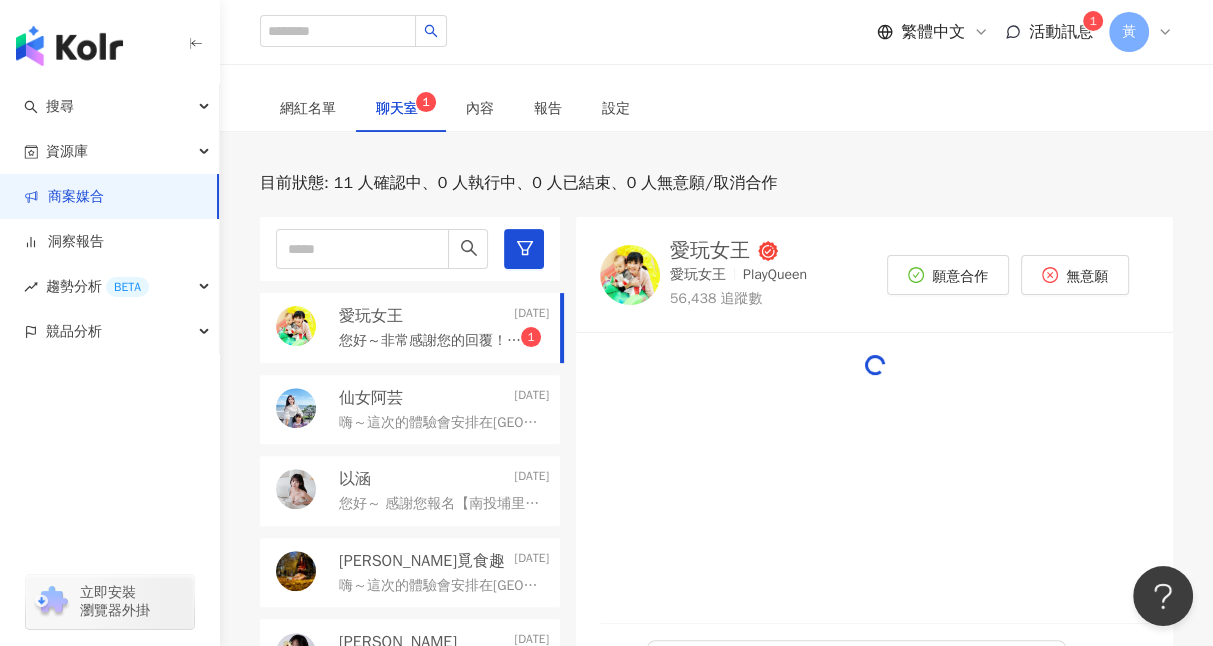 scroll, scrollTop: 2725, scrollLeft: 0, axis: vertical 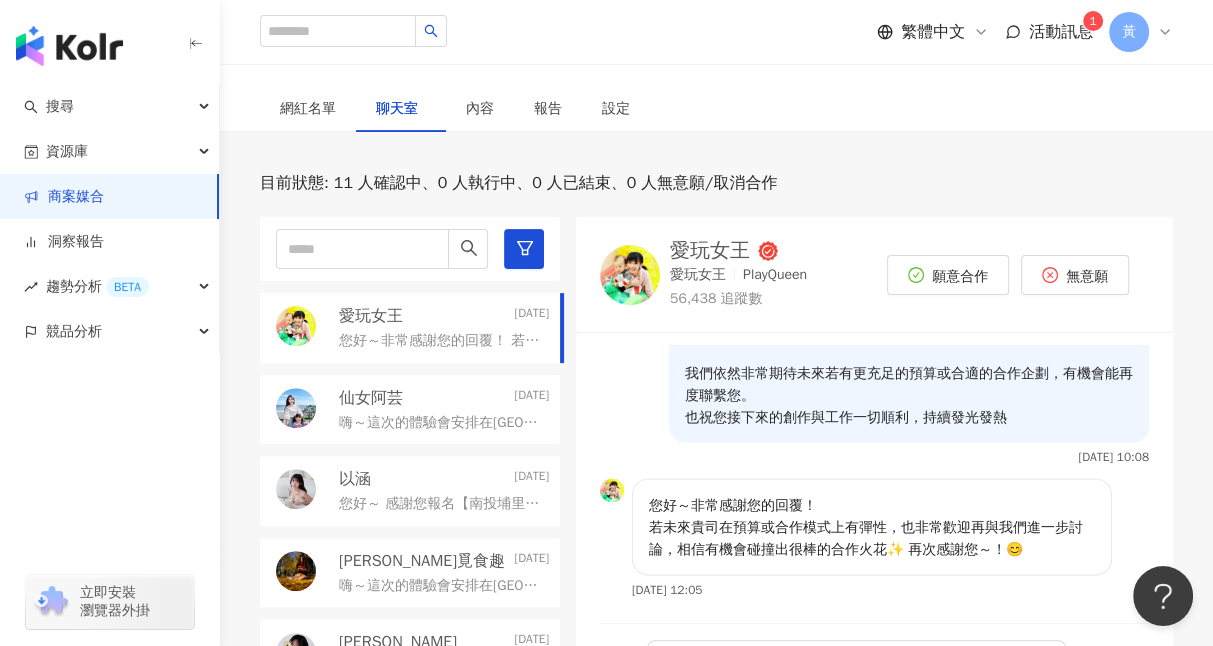 click on "您好～非常感謝您的回覆！
若未來貴司在預算或合作模式上有彈性，也非常歡迎再與我們進一步討論，相信有機會碰撞出很棒的合作火花✨ 再次感謝您～！😊 2025/7/30 12:05" at bounding box center (874, 544) 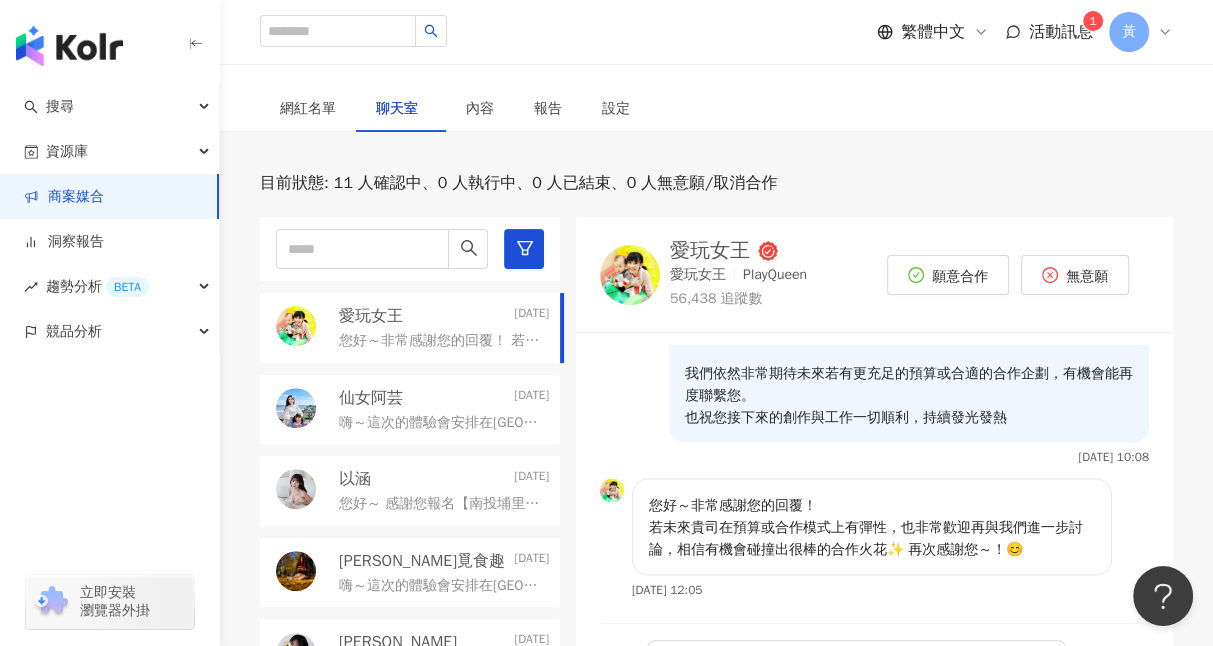 click on "嗨～這次的體驗會安排在我們埔里的全新雙店面空間（山上山下＋桑心茶室），兩間門市為互通設計、風格一致，水泥原色牆搭配木質元素與投射自然光，整體氛圍非常好拍📸
當天我們會依實際到店人數提供餐點，品項也會視當日狀況彈性調整；合作內容以 Reels 為主，體驗結束後會安排文案確認流程，確認無誤後再進行發文。
另外也會需要 5 張以上產品與空間的照片素材，供品牌後續社群／宣傳使用（使用時會標註出處），會提供雲端連結方便您上傳合作檔案。
若當天有同行友人也有享用體驗餐點，也希望能協助留下簡單的 Google 評論，內容不拘，以真實回饋為主即可 🙌
本次合作為 互惠形式，到店當天會簽署簡易合約以確認雙方合作內容。如您有額外報價或其他合作想法，也非常歡迎提出，我們都很樂意討論調整～
期待能有機會與您合作，謝謝您！🧡" at bounding box center [440, 423] 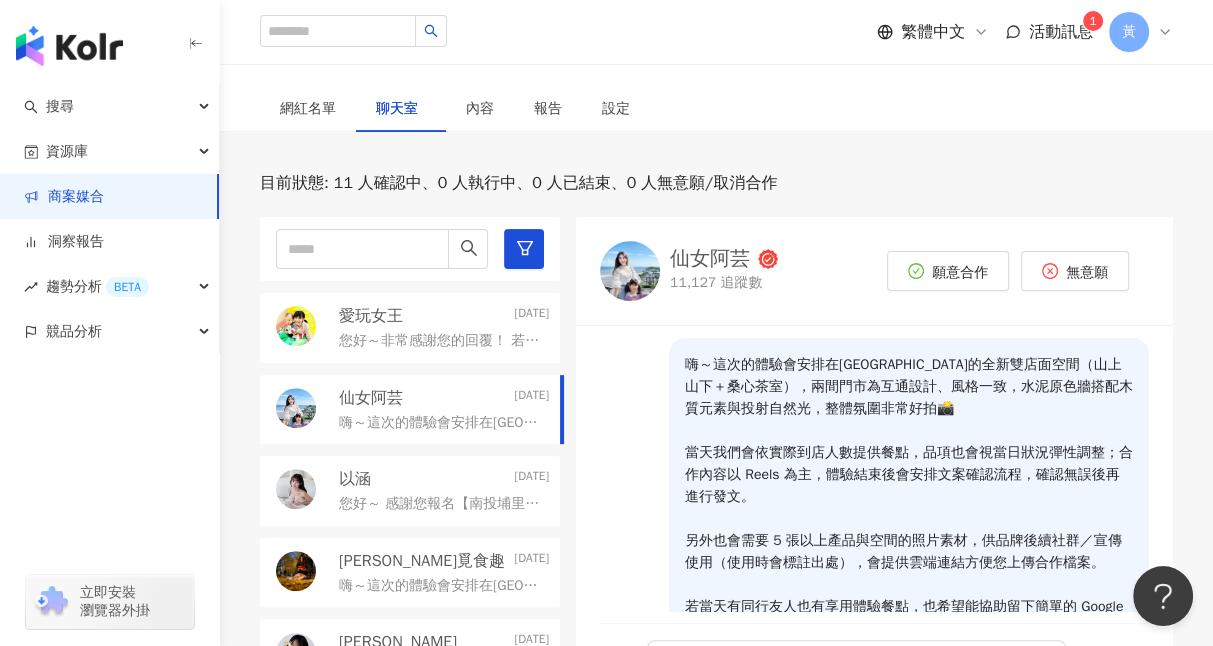 scroll, scrollTop: 210, scrollLeft: 0, axis: vertical 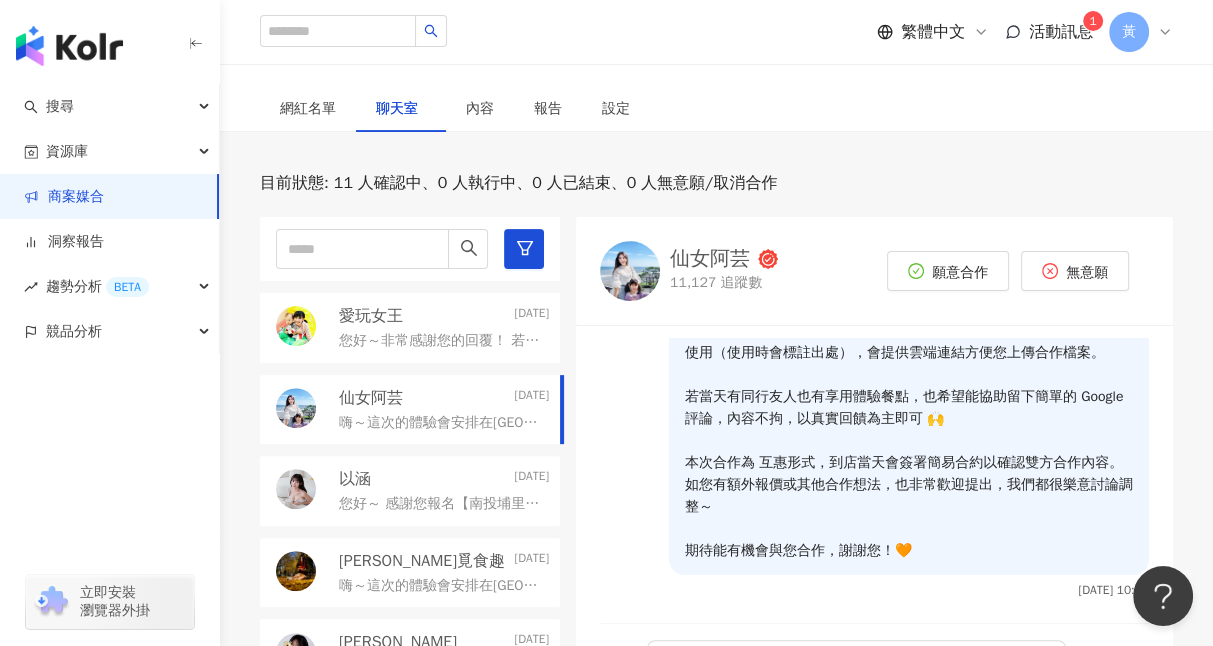 click on "以涵 2025/7/28" at bounding box center [444, 479] 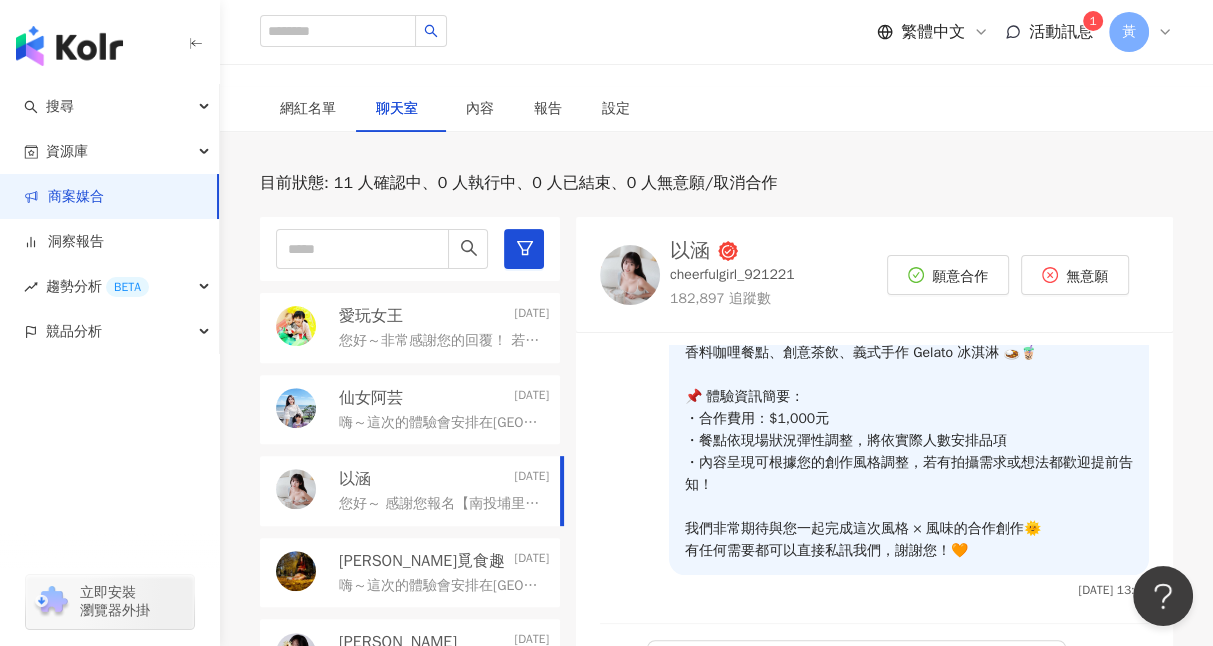 scroll, scrollTop: 217, scrollLeft: 0, axis: vertical 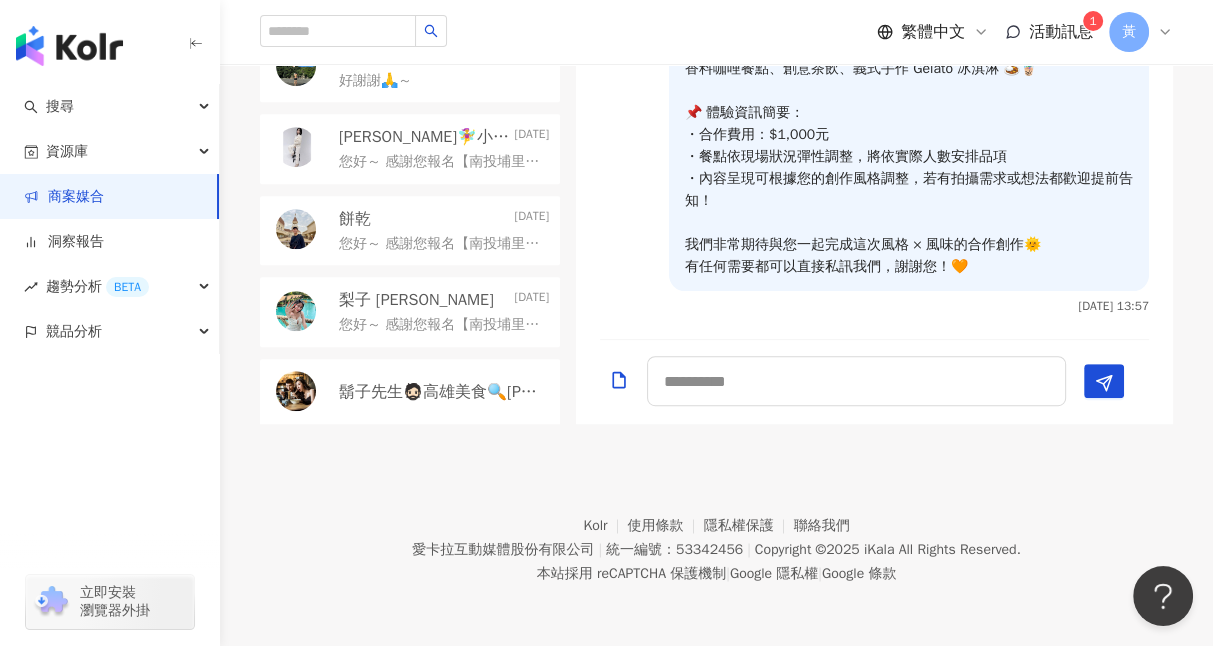 click on "鬍子先生🧔🏻高雄美食🔍趙食說👄" at bounding box center (442, 392) 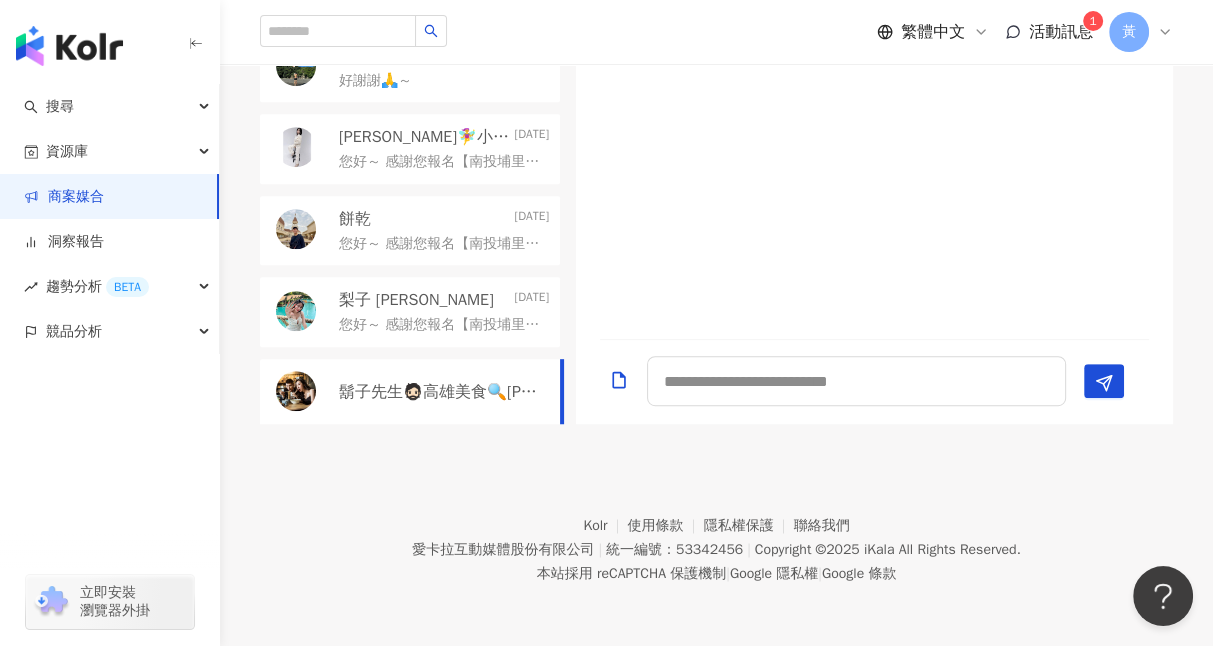 scroll, scrollTop: 0, scrollLeft: 0, axis: both 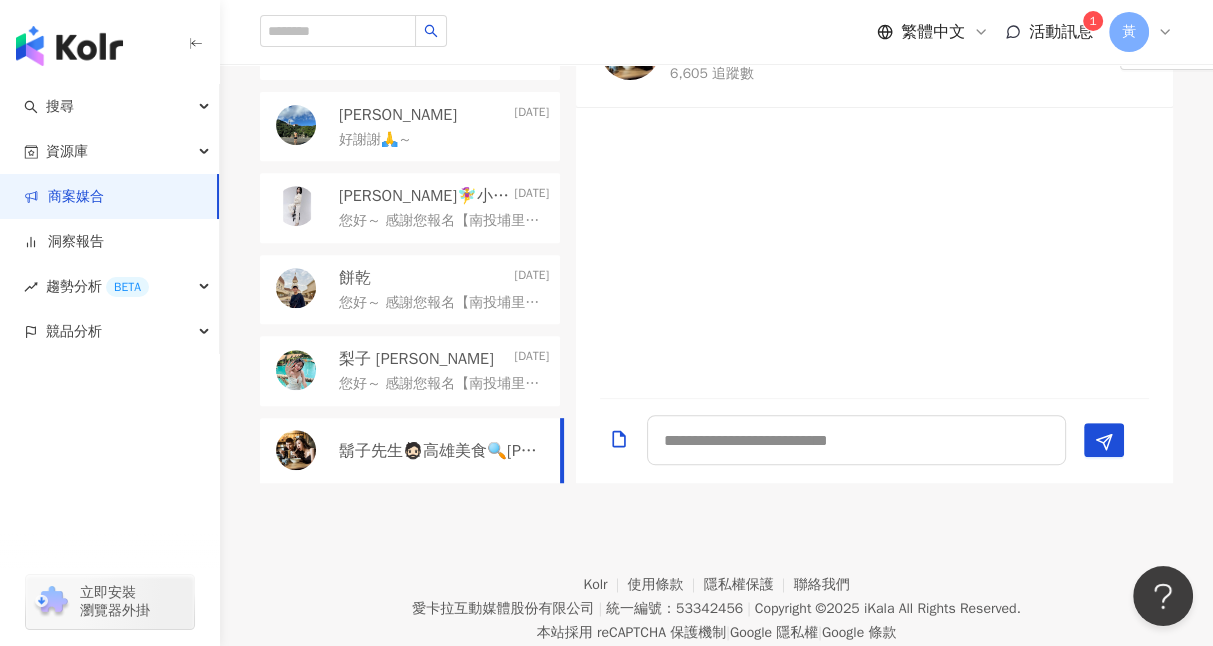 click on "您好～
感謝您報名【南投埔里全新旗艦雙店面｜山上山下 × 桑心茶室】的品牌體驗！✨
這次邀請您來到我們全新開幕的雙店面空間，兩間門市為互通設計，風格一致，
以水泥原色牆 × 木質元素 × 投射自然光，整體氛圍非常好拍📸
🌿 主打品項：
香料咖哩餐點、創意茶飲、義式手作 Gelato 冰淇淋 🍛🧋
📌 體驗資訊簡要：
・合作費用：$1,000元
・餐點依現場狀況彈性調整，將依實際人數安排品項
・內容呈現可根據您的創作風格調整，若有拍攝需求或想法都歡迎提前告知！
我們非常期待與您一起完成這次風格 × 風味的合作創作🌞
有任何需要都可以直接私訊我們，謝謝您！🧡" at bounding box center [440, 384] 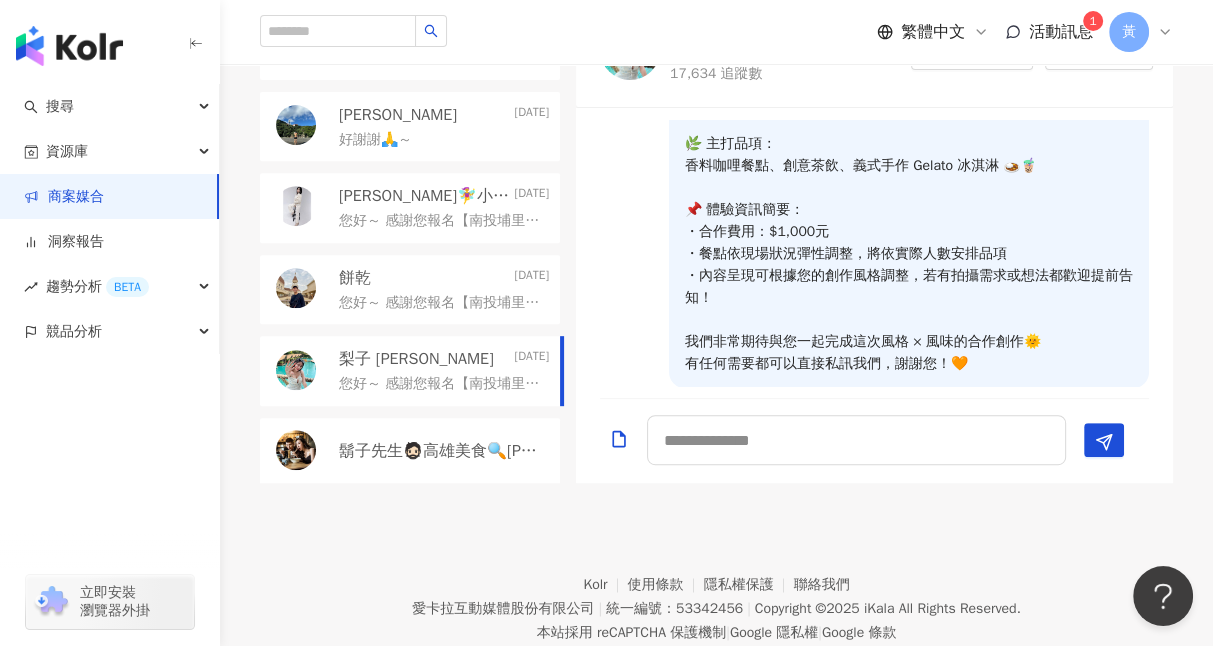 scroll, scrollTop: 659, scrollLeft: 0, axis: vertical 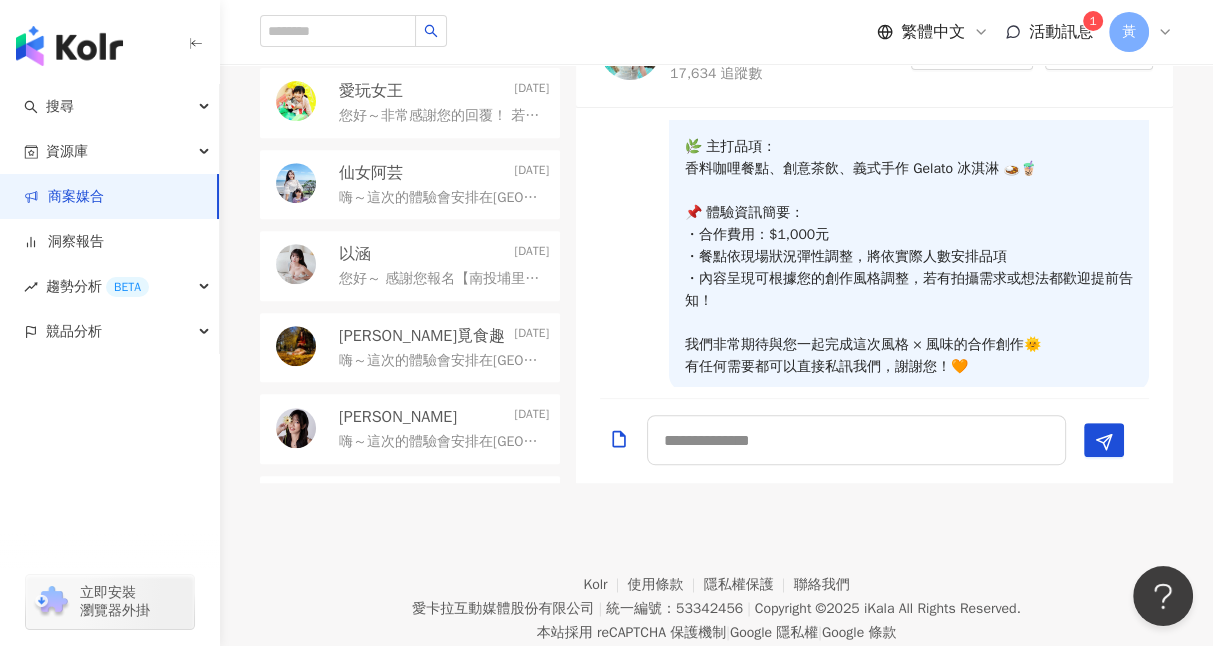 drag, startPoint x: 395, startPoint y: 202, endPoint x: 440, endPoint y: 209, distance: 45.54119 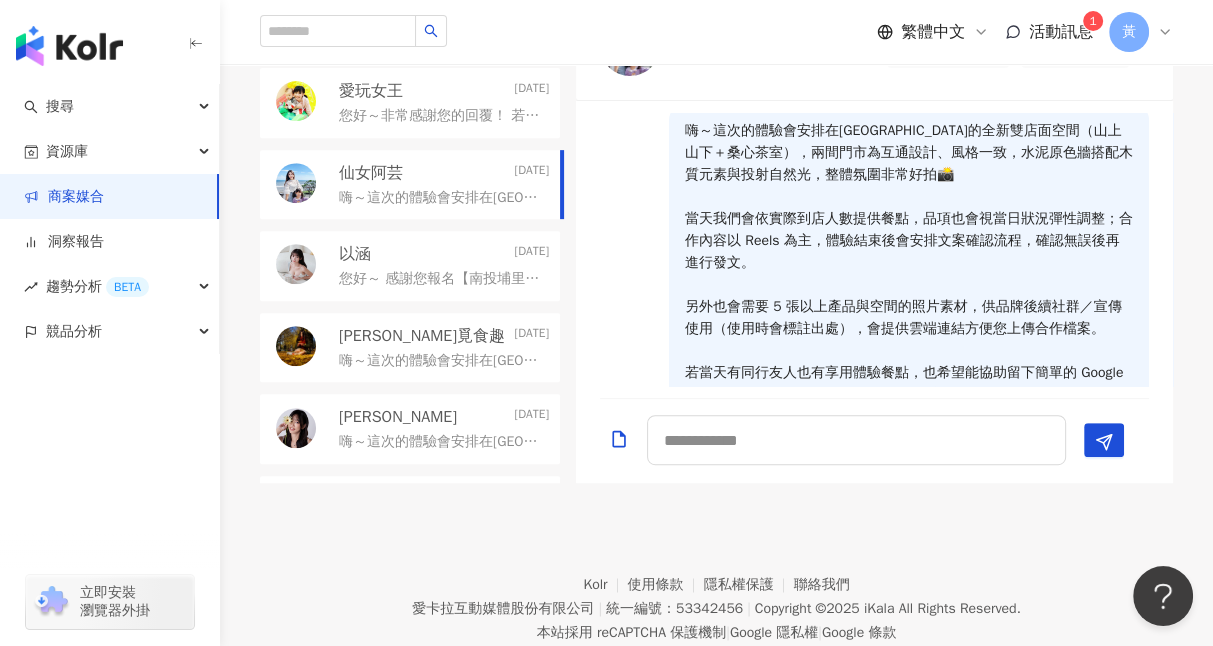 scroll, scrollTop: 0, scrollLeft: 0, axis: both 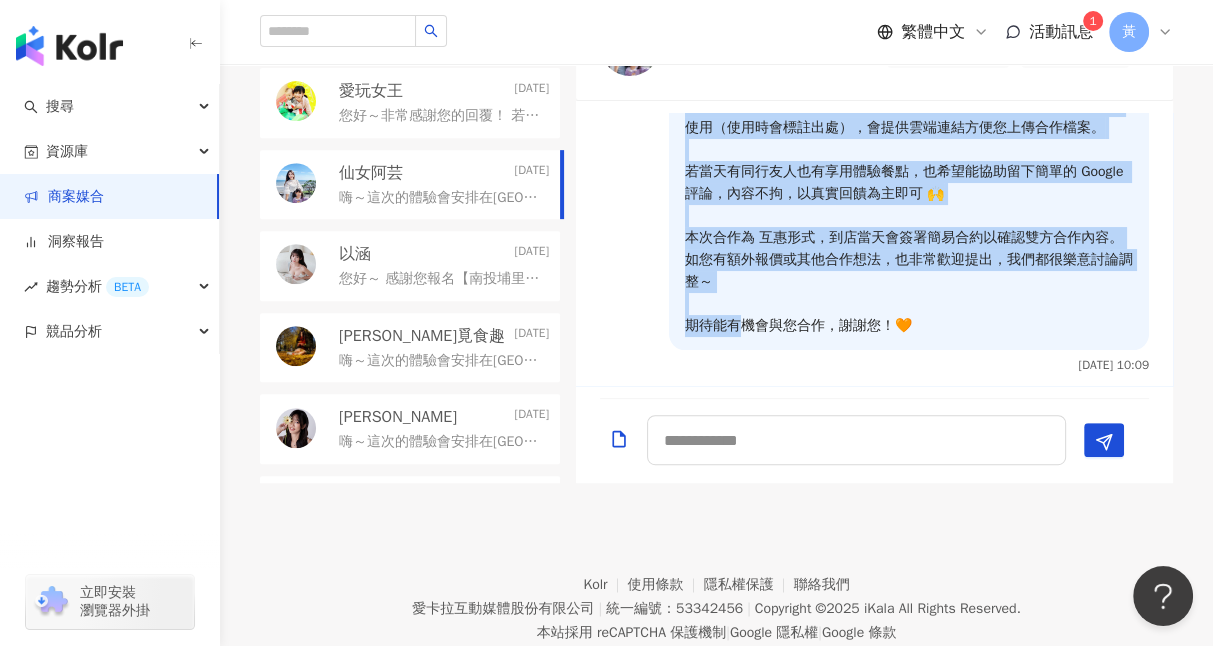 drag, startPoint x: 668, startPoint y: 134, endPoint x: 941, endPoint y: 326, distance: 333.7559 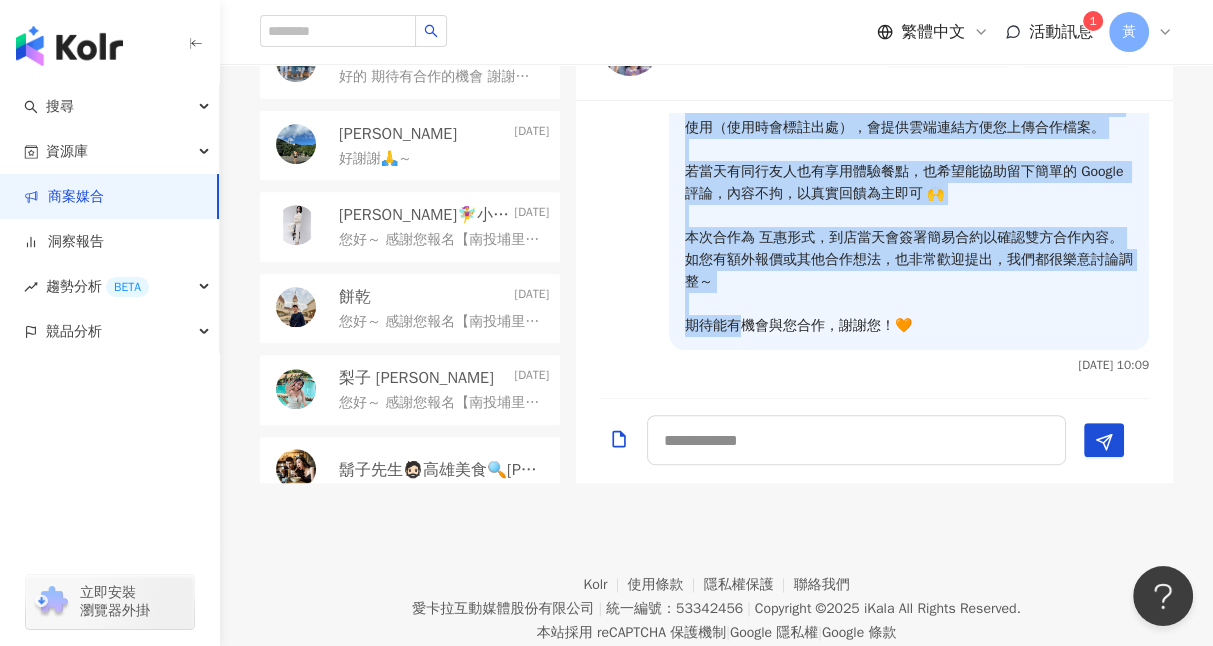 scroll, scrollTop: 466, scrollLeft: 0, axis: vertical 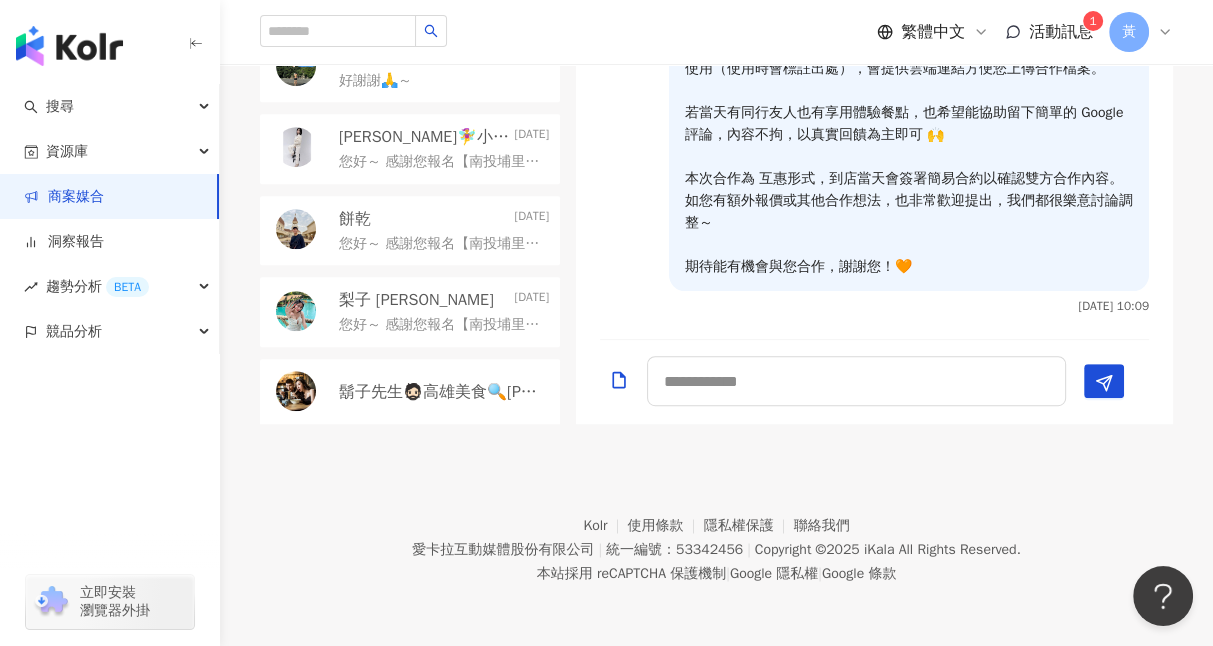 click on "鬍子先生🧔🏻高雄美食🔍趙食說👄" at bounding box center (442, 392) 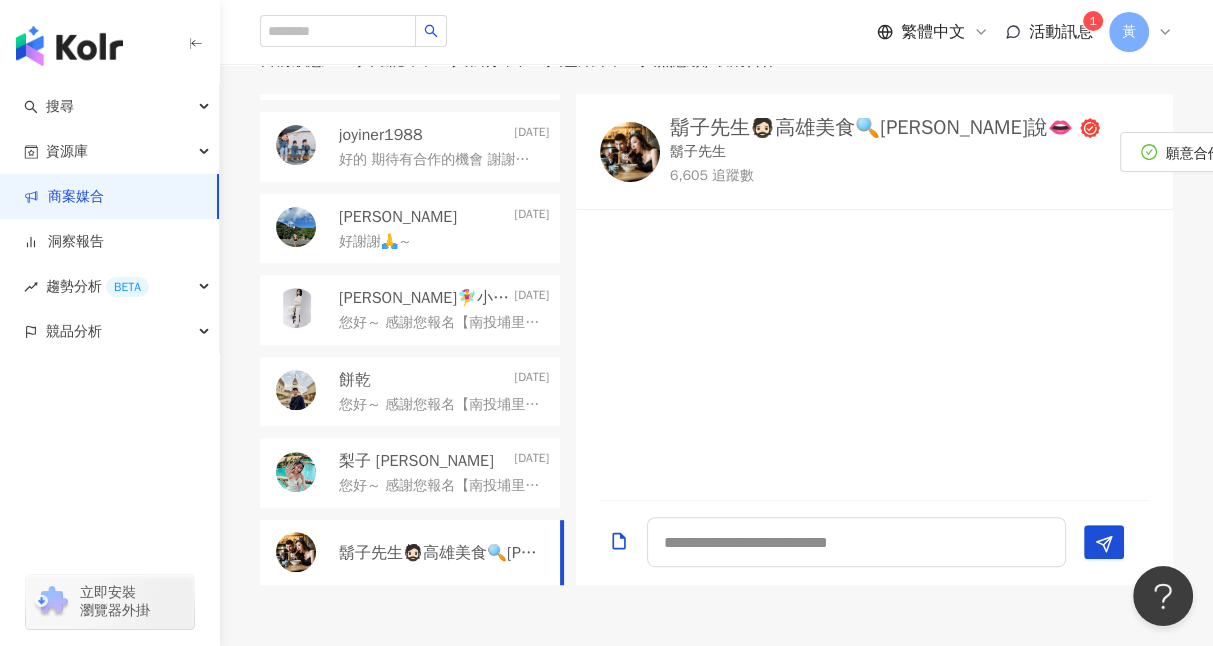 scroll, scrollTop: 554, scrollLeft: 0, axis: vertical 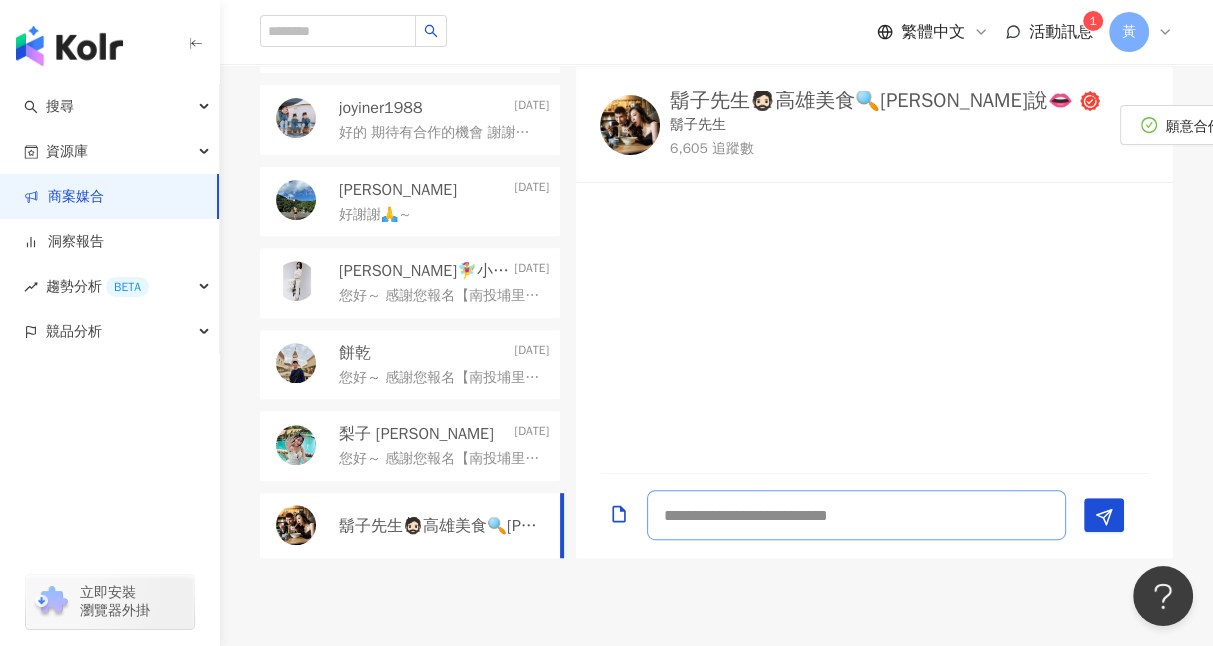 click at bounding box center [856, 515] 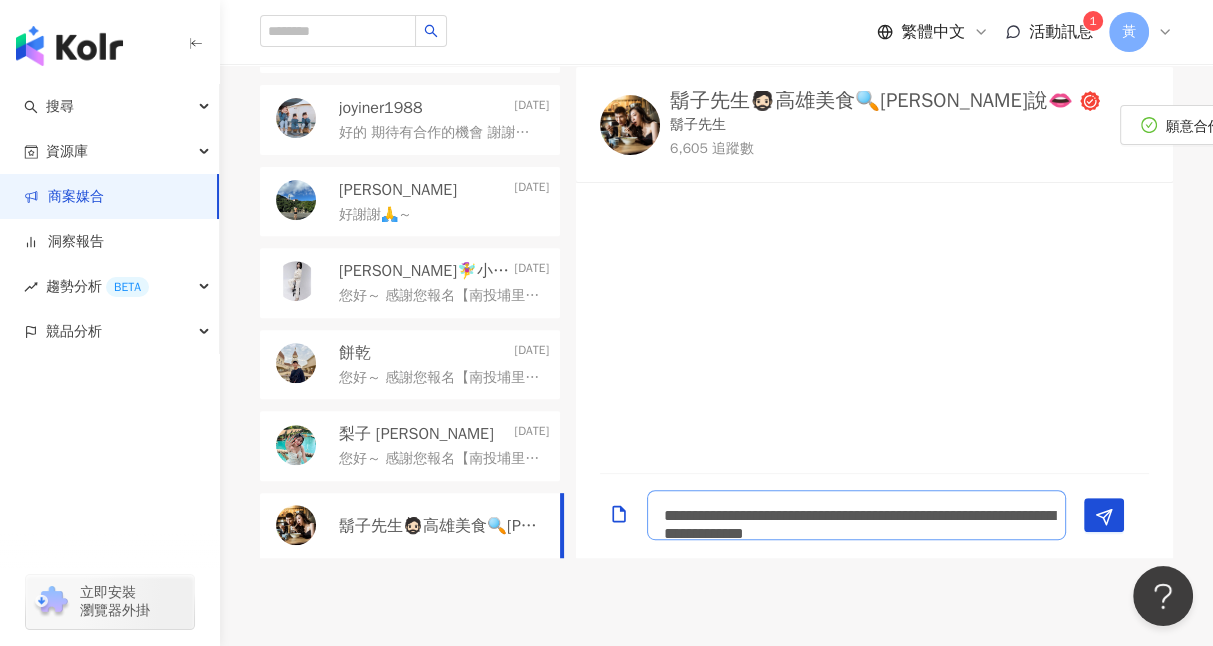 scroll, scrollTop: 1, scrollLeft: 0, axis: vertical 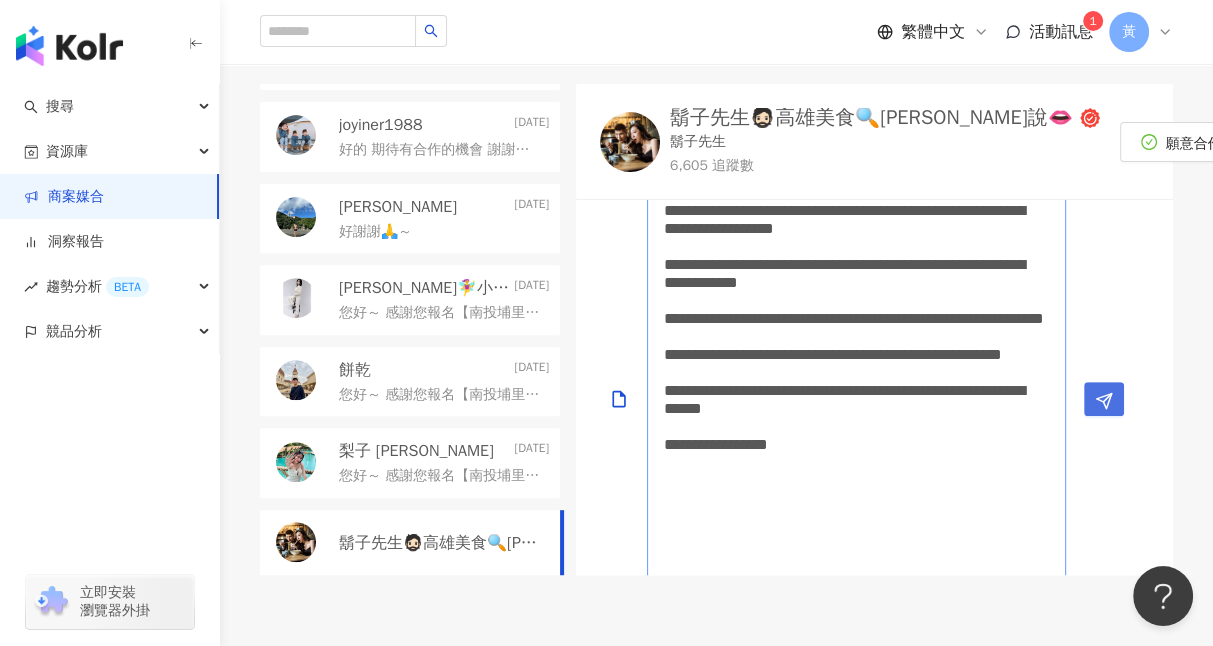 type on "**********" 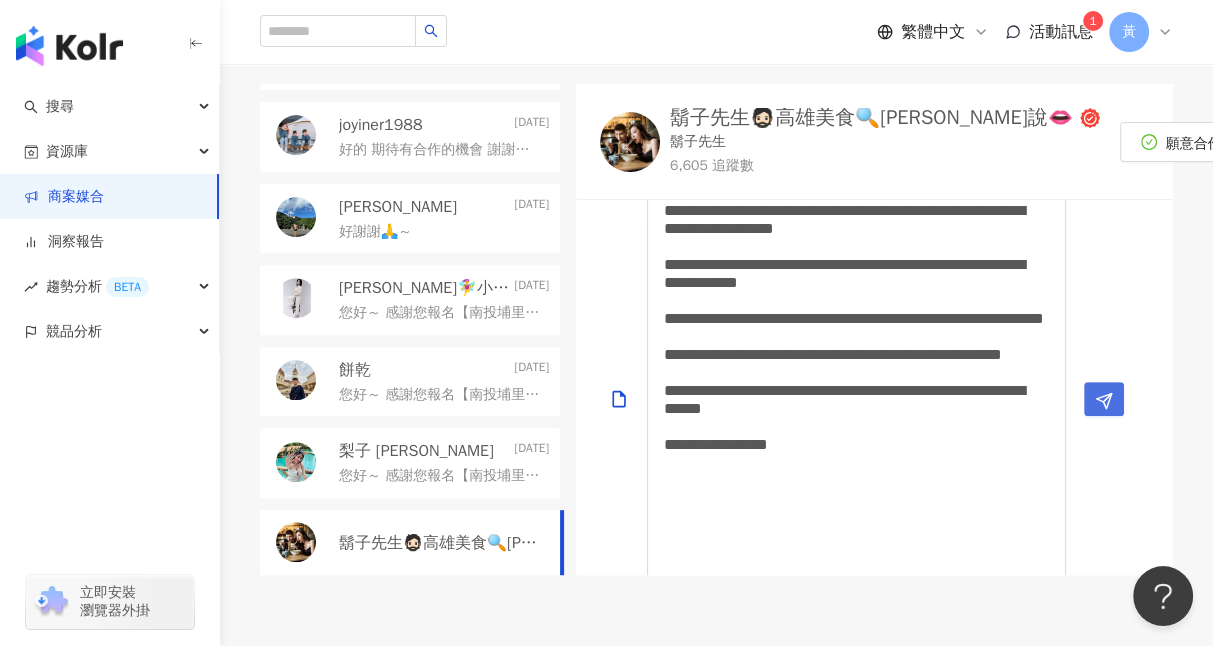 click 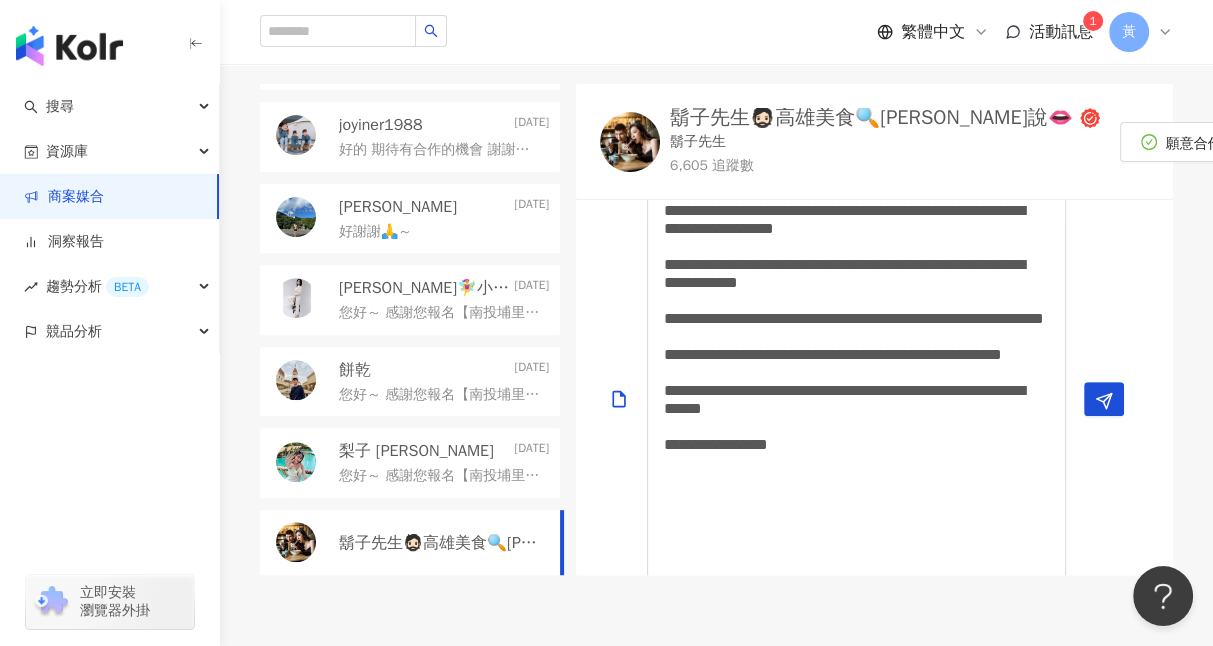 scroll, scrollTop: 0, scrollLeft: 0, axis: both 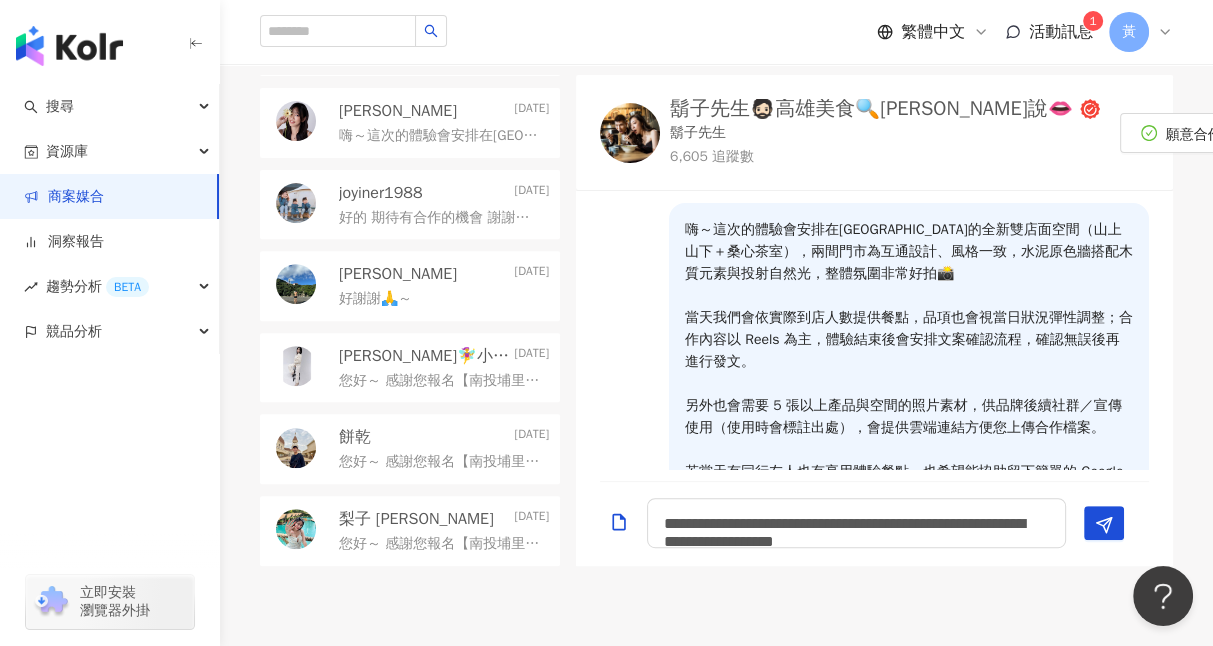 click on "活動訊息" at bounding box center (1061, 32) 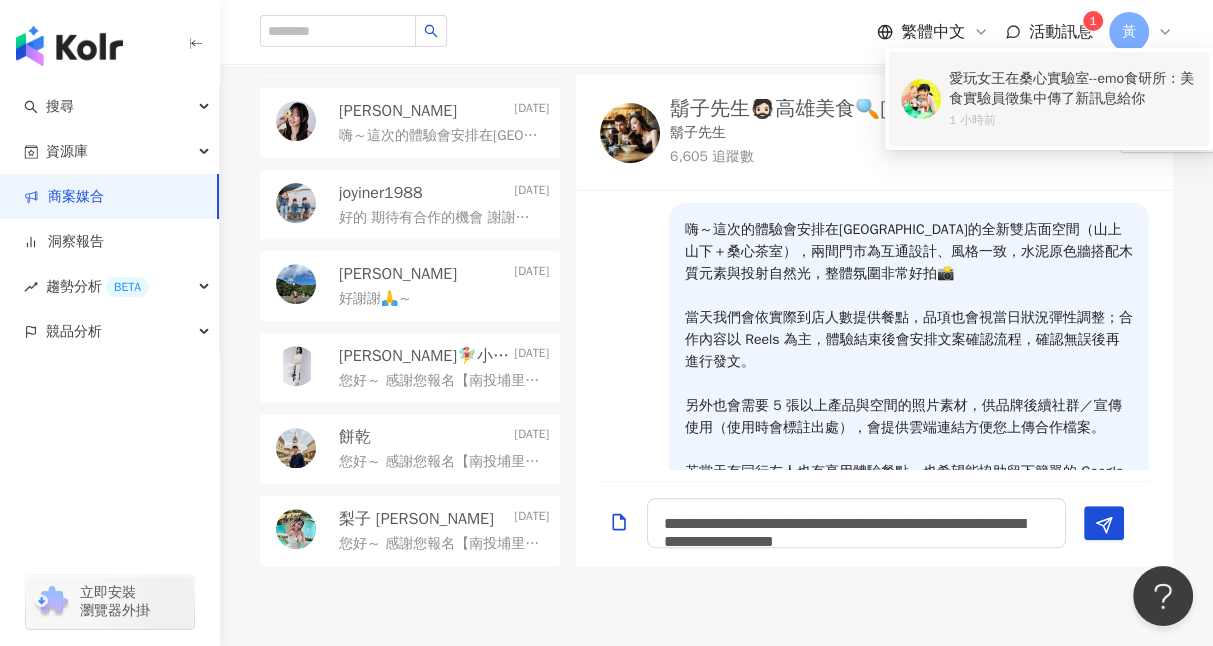 click on "桑心實驗室--emo食研所：美食實驗員徵集中" at bounding box center [1071, 88] 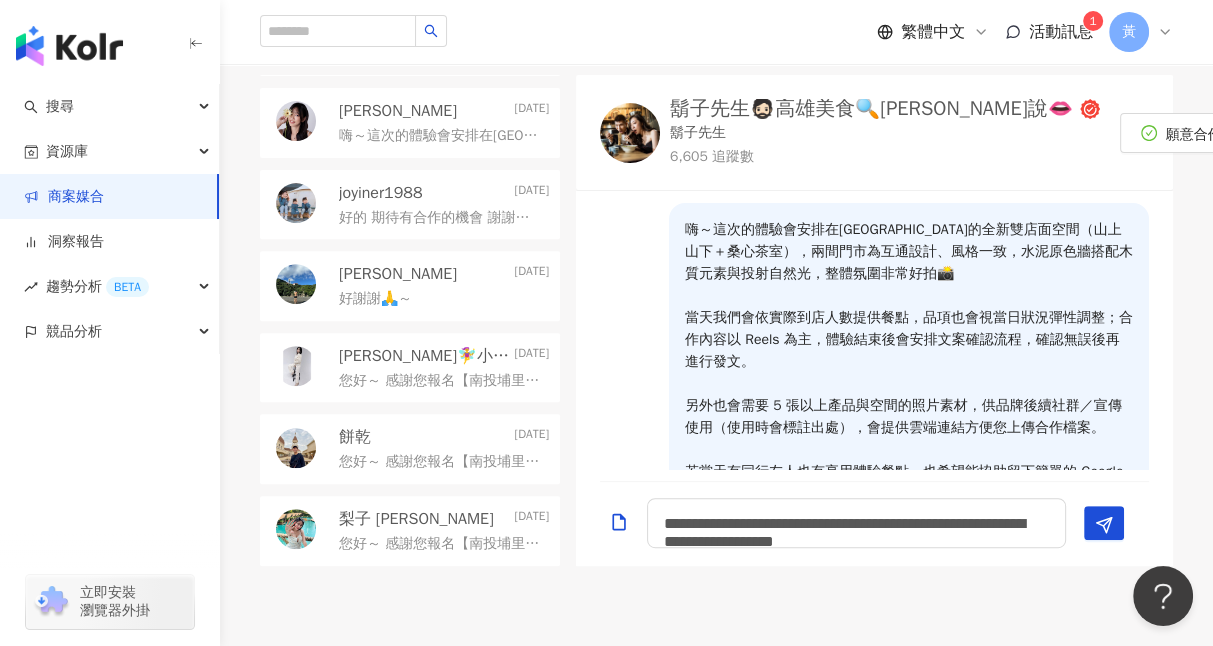 scroll, scrollTop: 0, scrollLeft: 0, axis: both 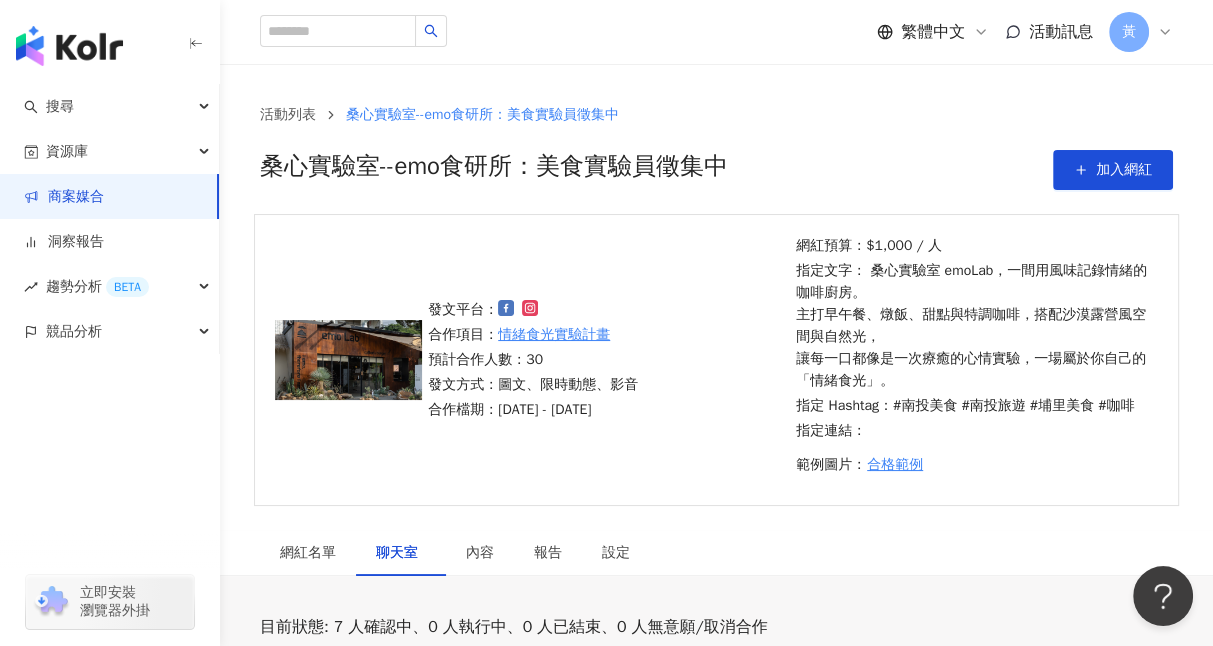 click at bounding box center [69, 46] 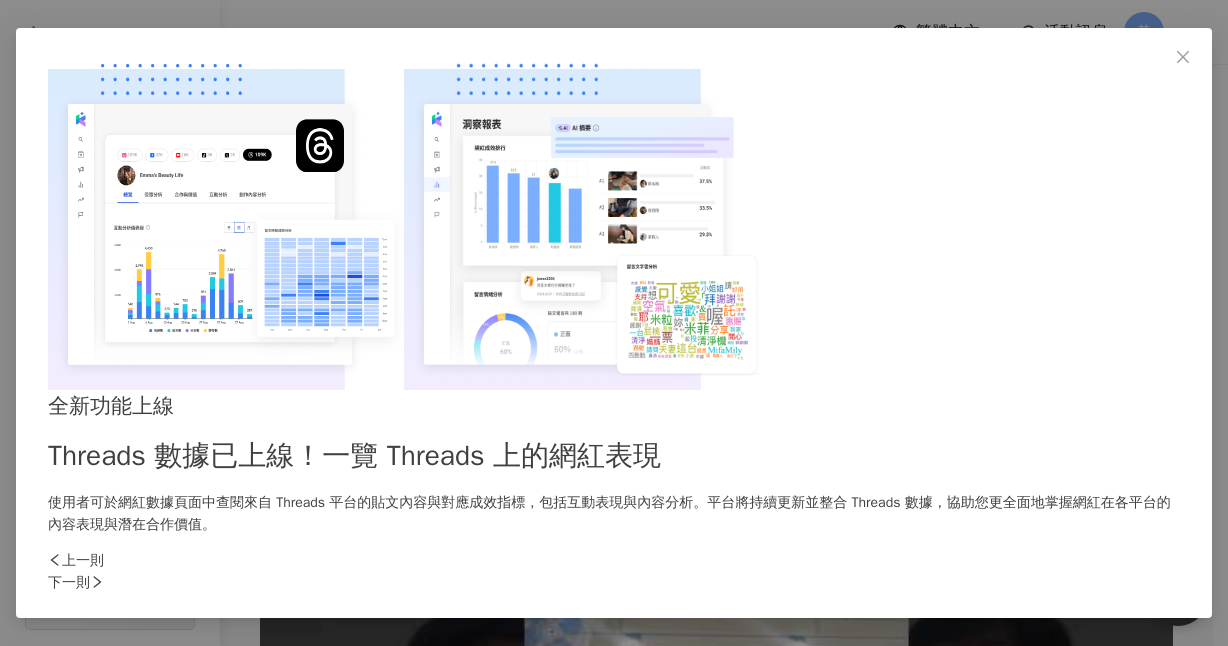 click at bounding box center [1183, 57] 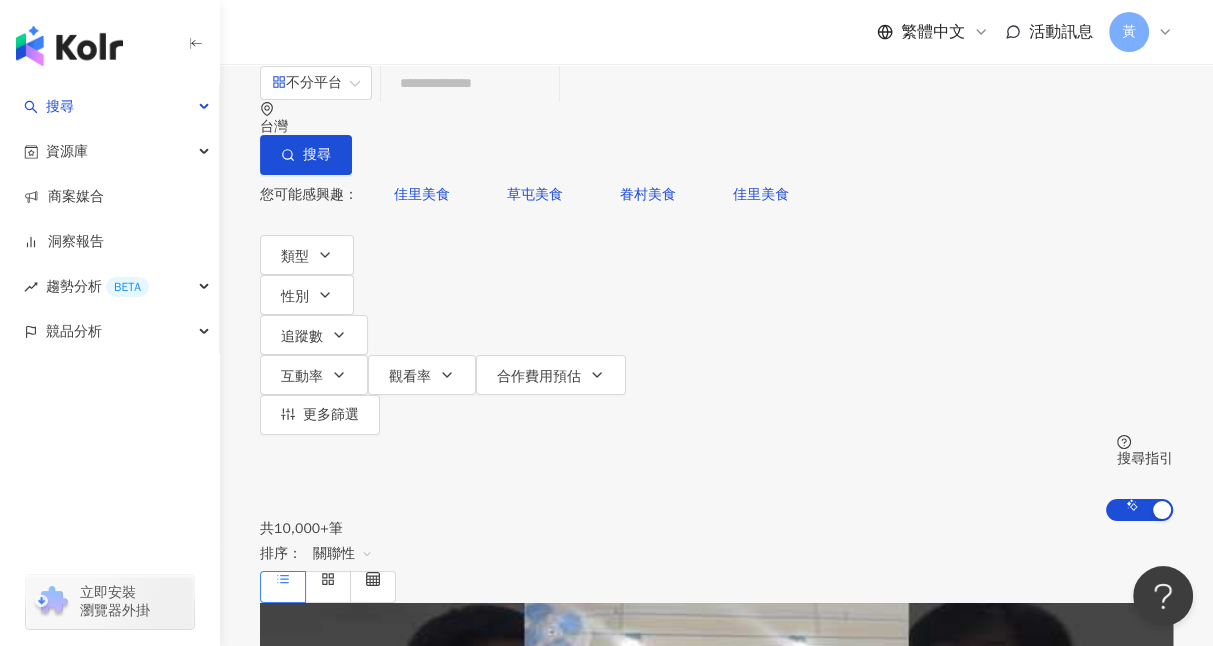 click at bounding box center [470, 83] 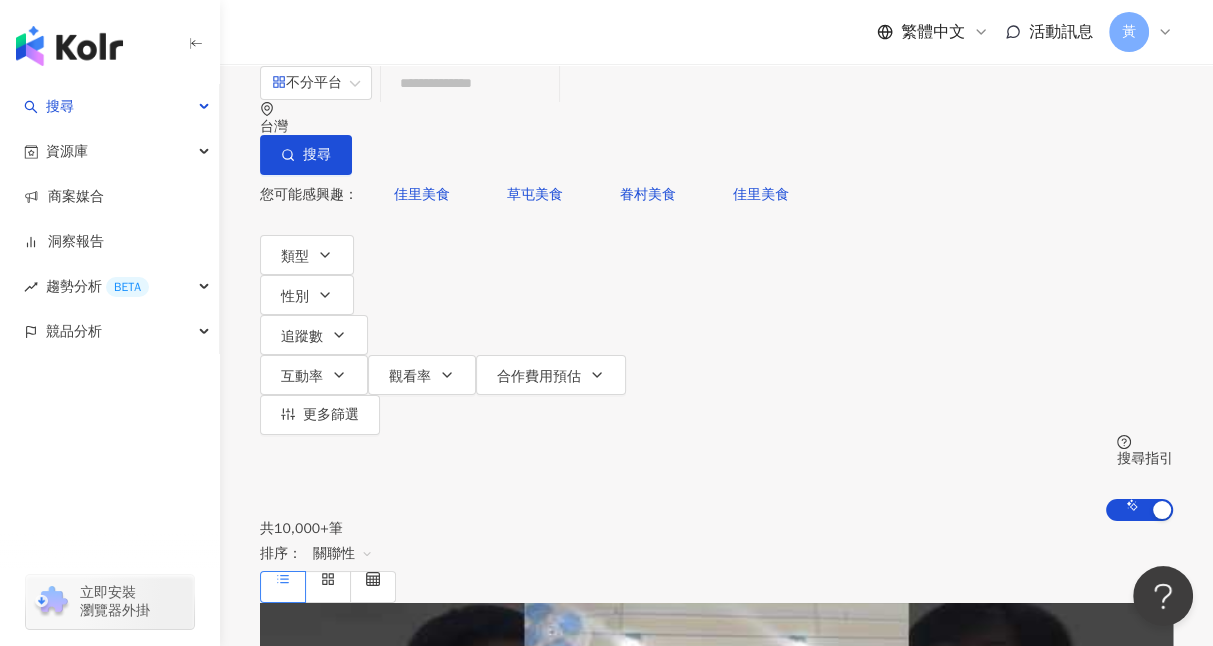 click on "共  10,000+  筆 排序： 關聯性" at bounding box center (716, 562) 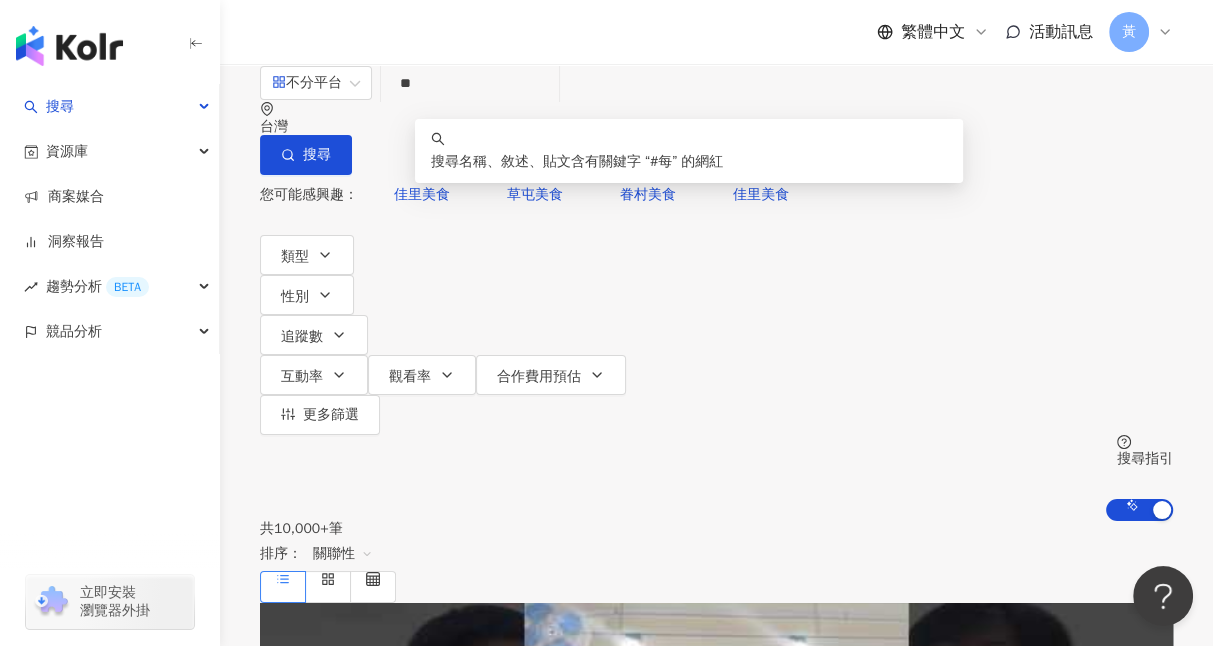 type on "*" 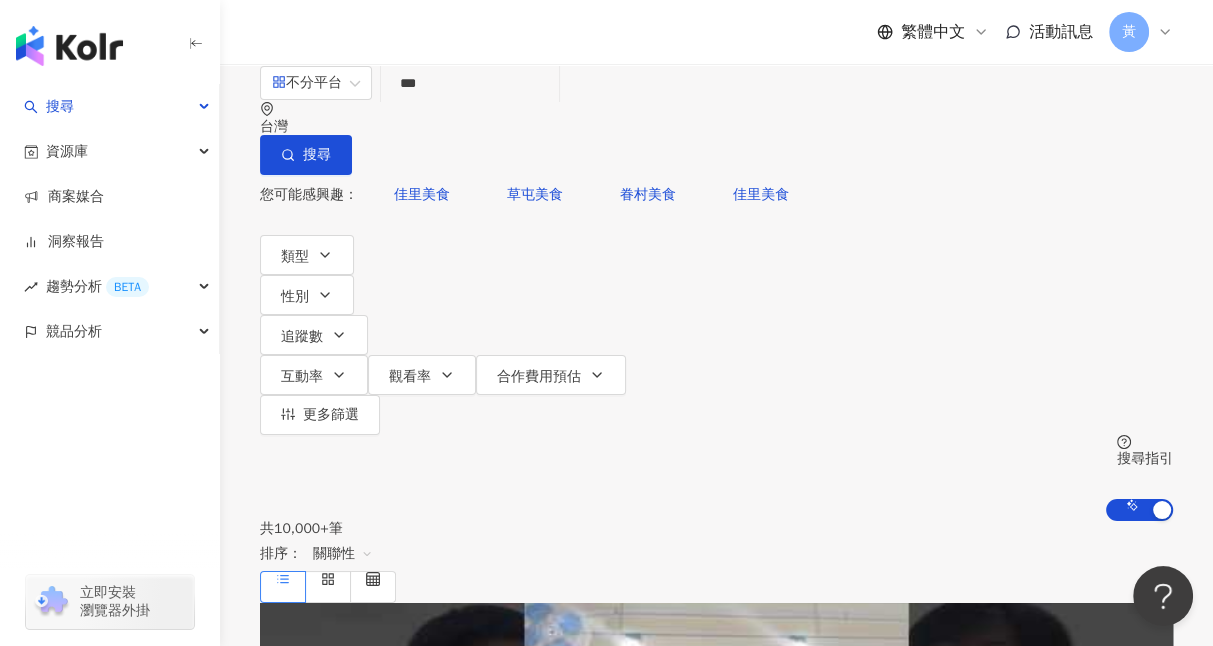 type on "***" 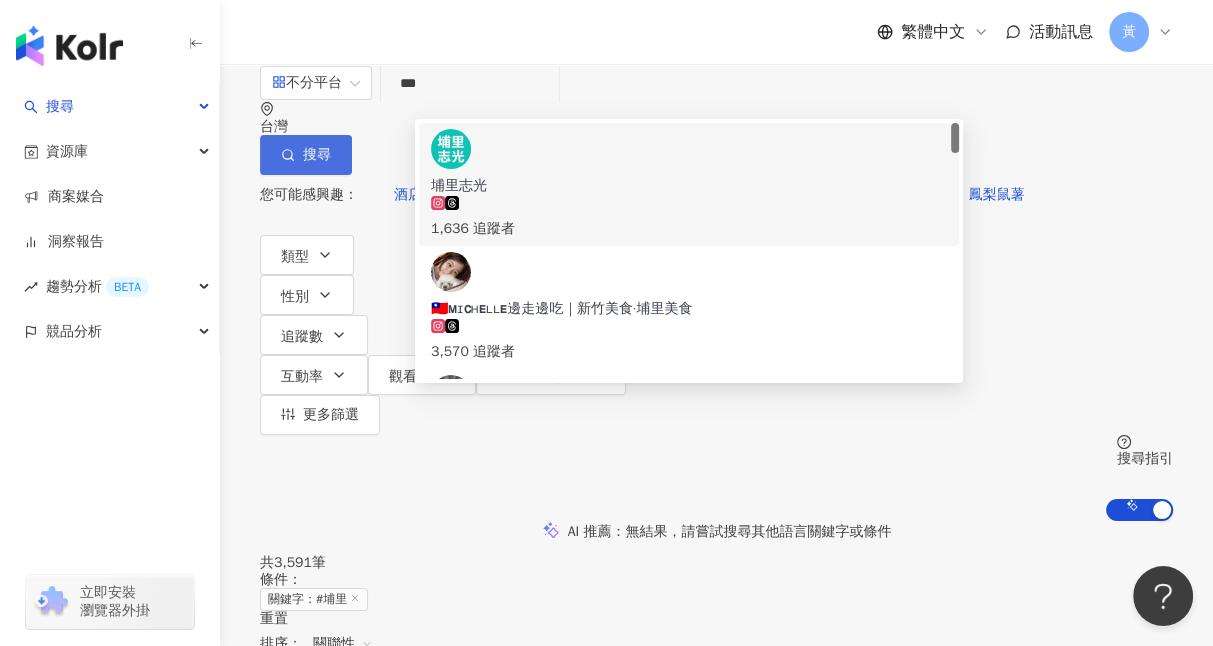 click on "搜尋" at bounding box center (306, 155) 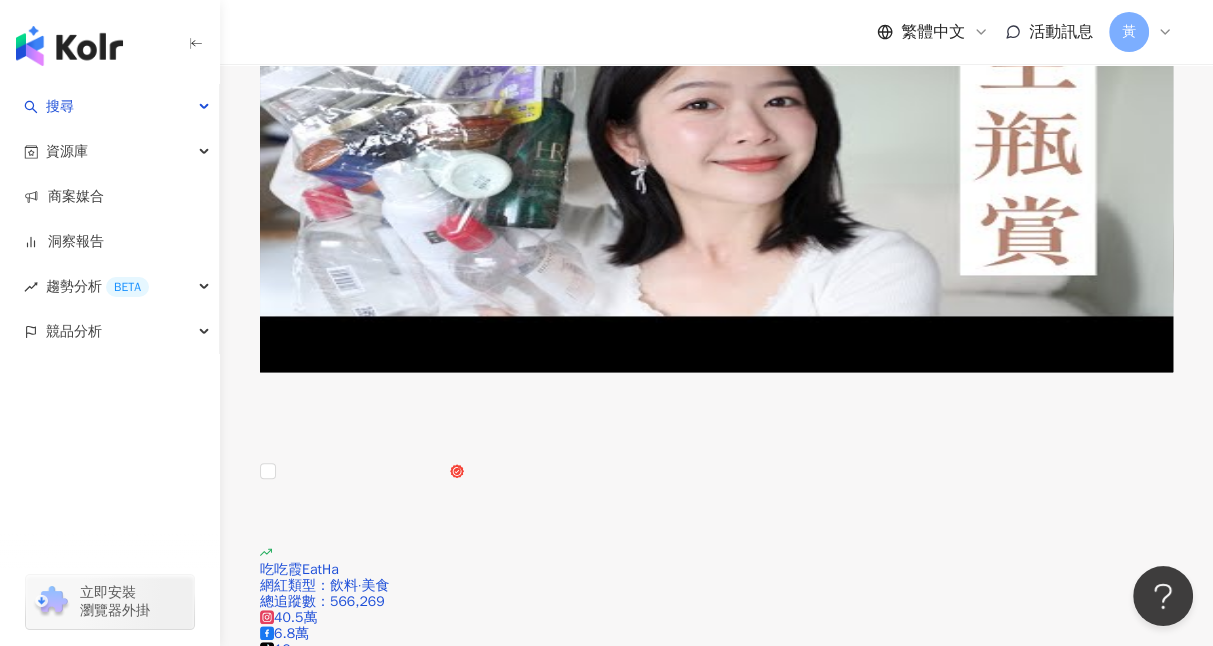 scroll, scrollTop: 1166, scrollLeft: 0, axis: vertical 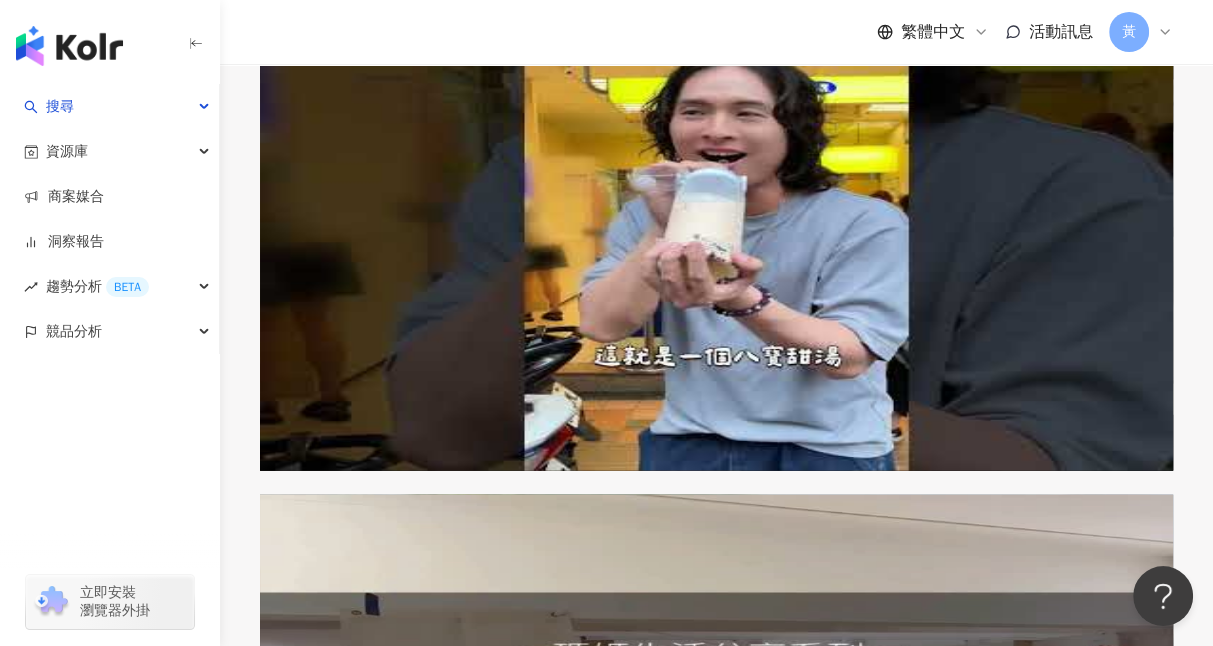 drag, startPoint x: 608, startPoint y: 433, endPoint x: 616, endPoint y: 422, distance: 13.601471 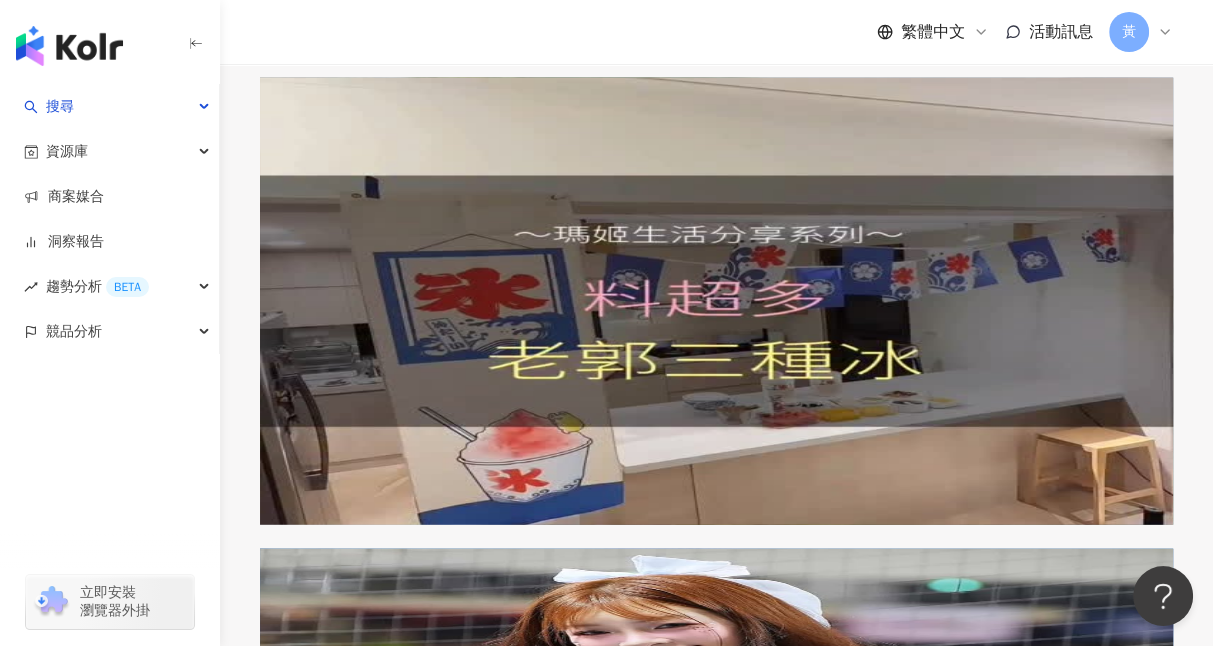click on "下一頁" at bounding box center (453, 2462) 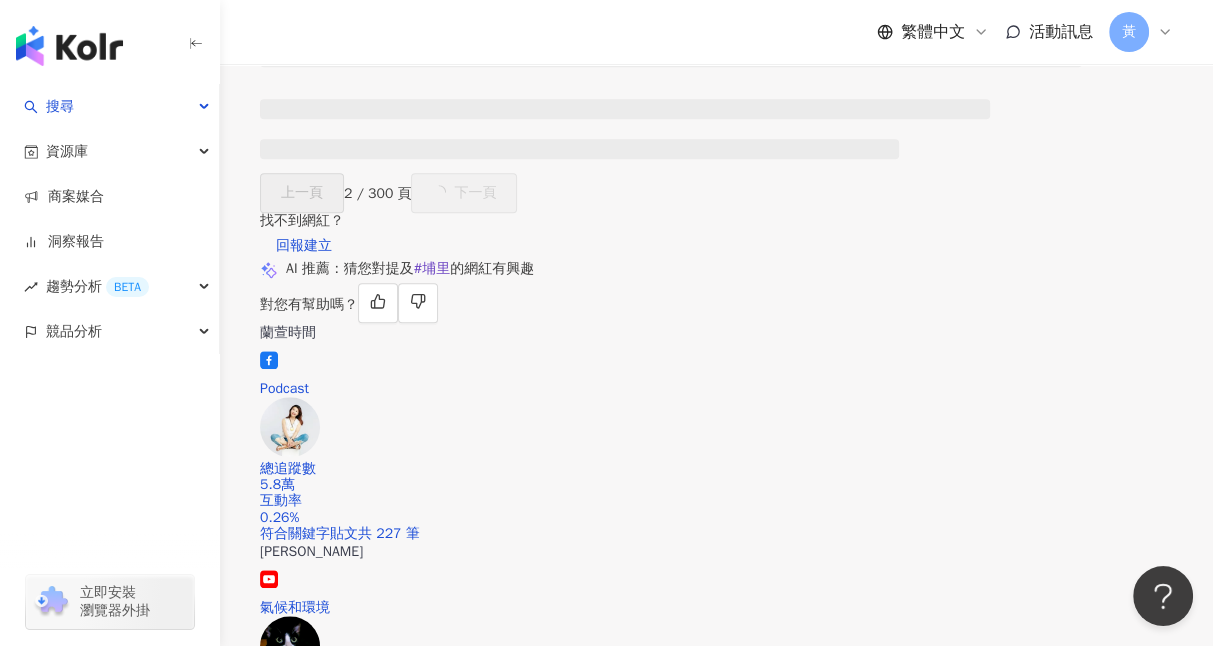 scroll, scrollTop: 1652, scrollLeft: 0, axis: vertical 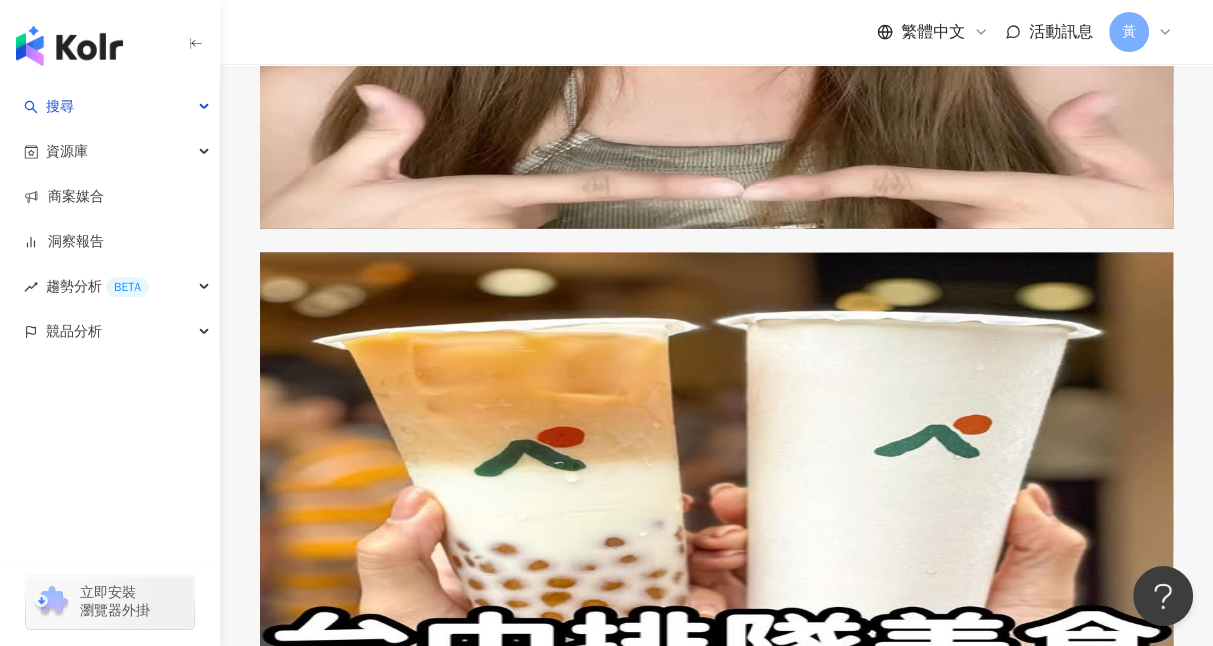 click on "下一頁" at bounding box center (453, 2573) 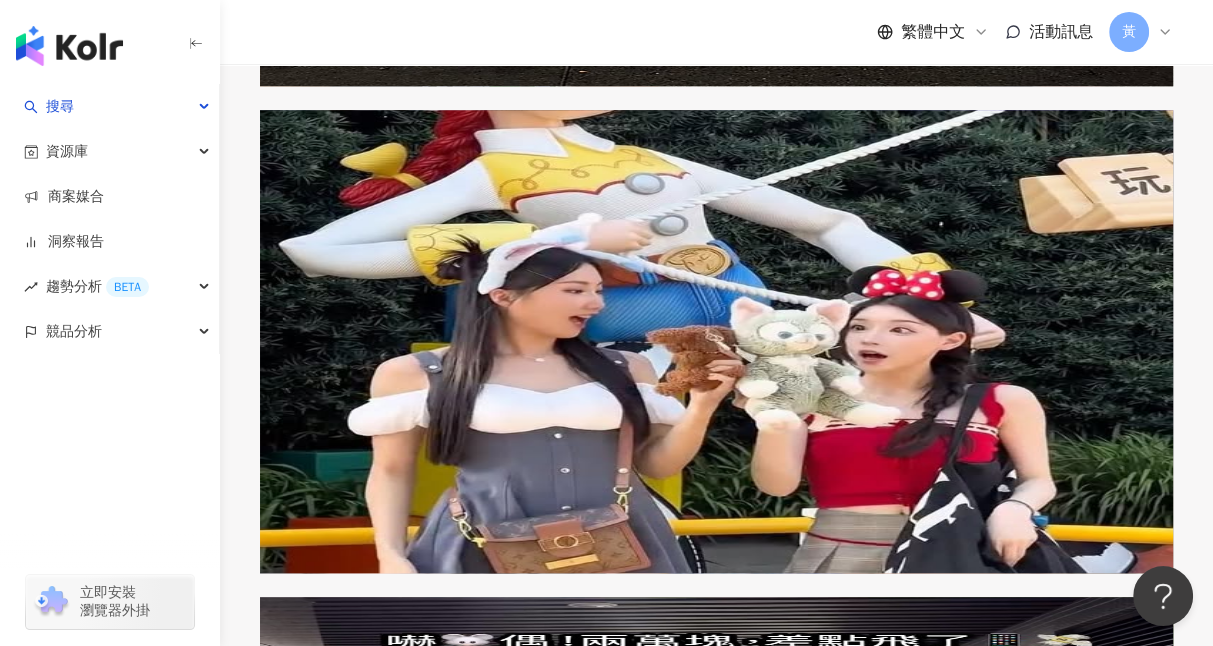 scroll, scrollTop: 3609, scrollLeft: 0, axis: vertical 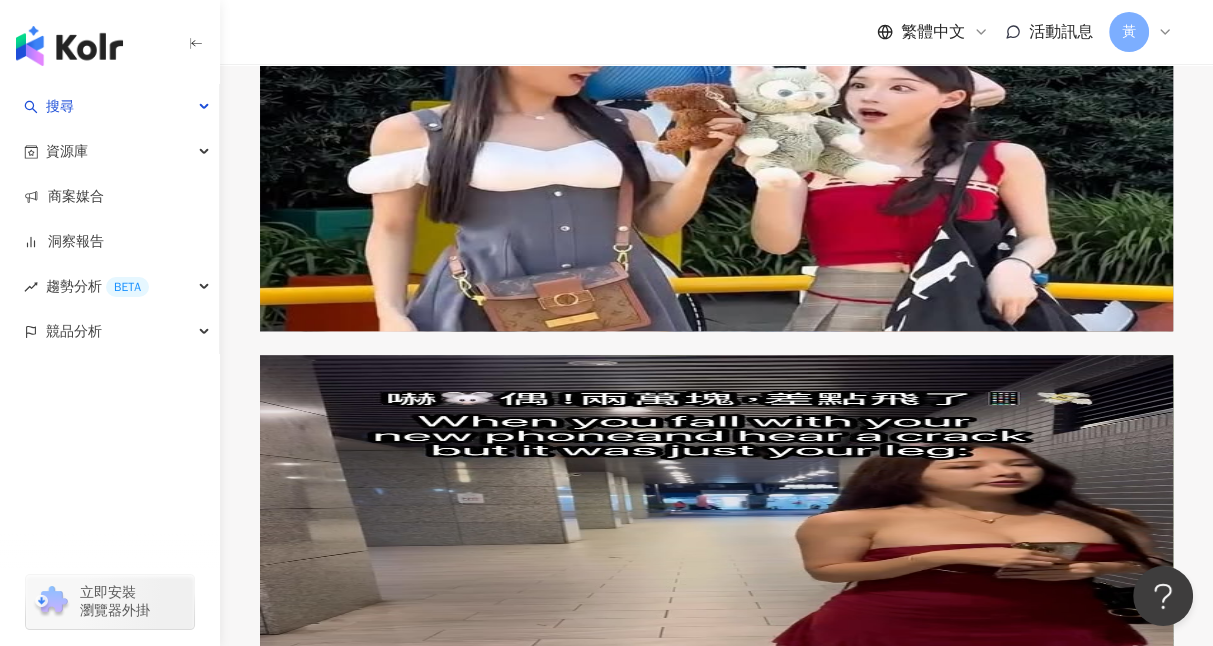 drag, startPoint x: 565, startPoint y: 281, endPoint x: 686, endPoint y: 337, distance: 133.33041 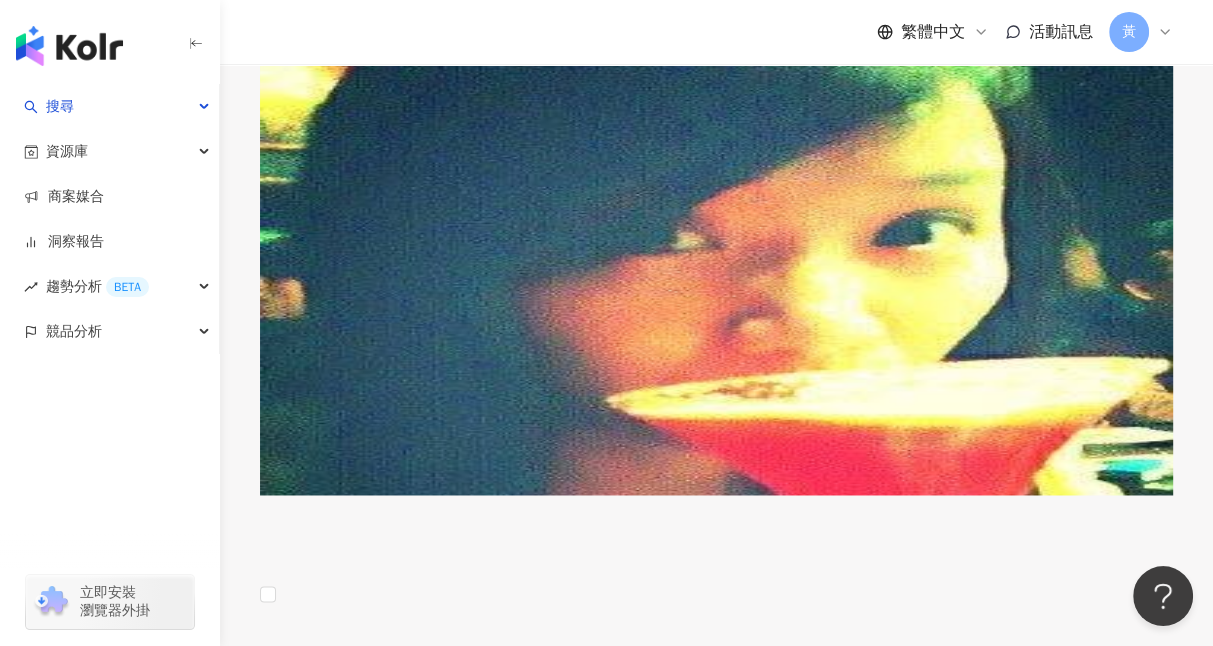 scroll, scrollTop: 2424, scrollLeft: 0, axis: vertical 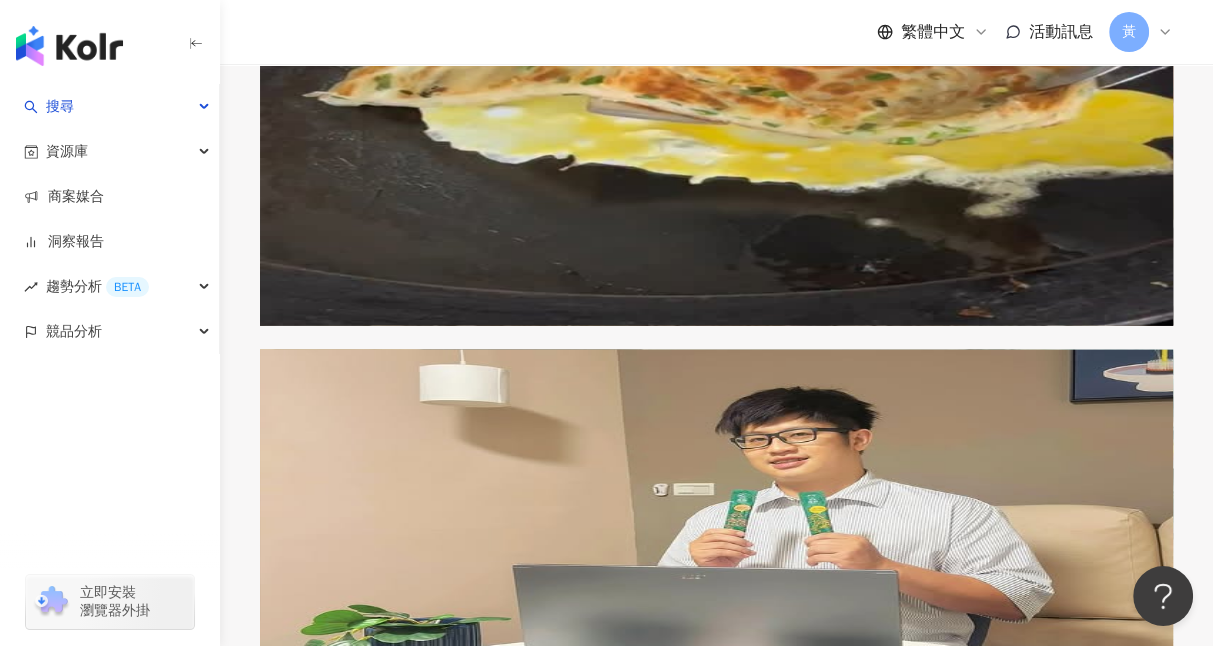 click on "下一頁" at bounding box center [453, 2653] 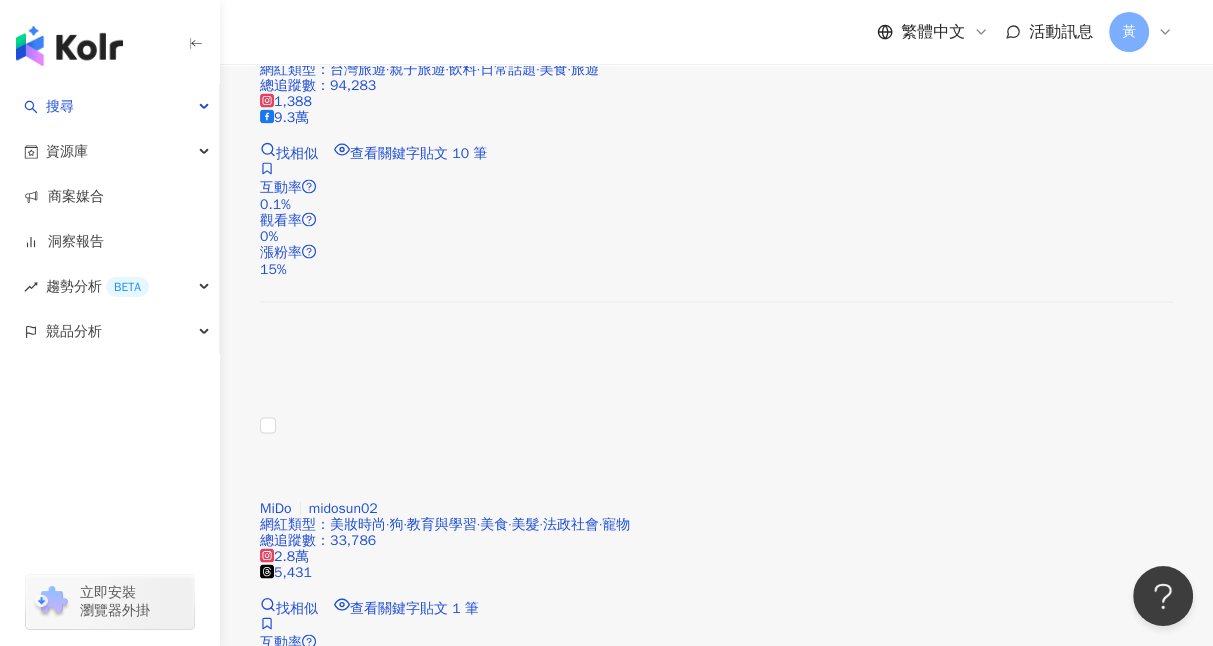 scroll, scrollTop: 3096, scrollLeft: 0, axis: vertical 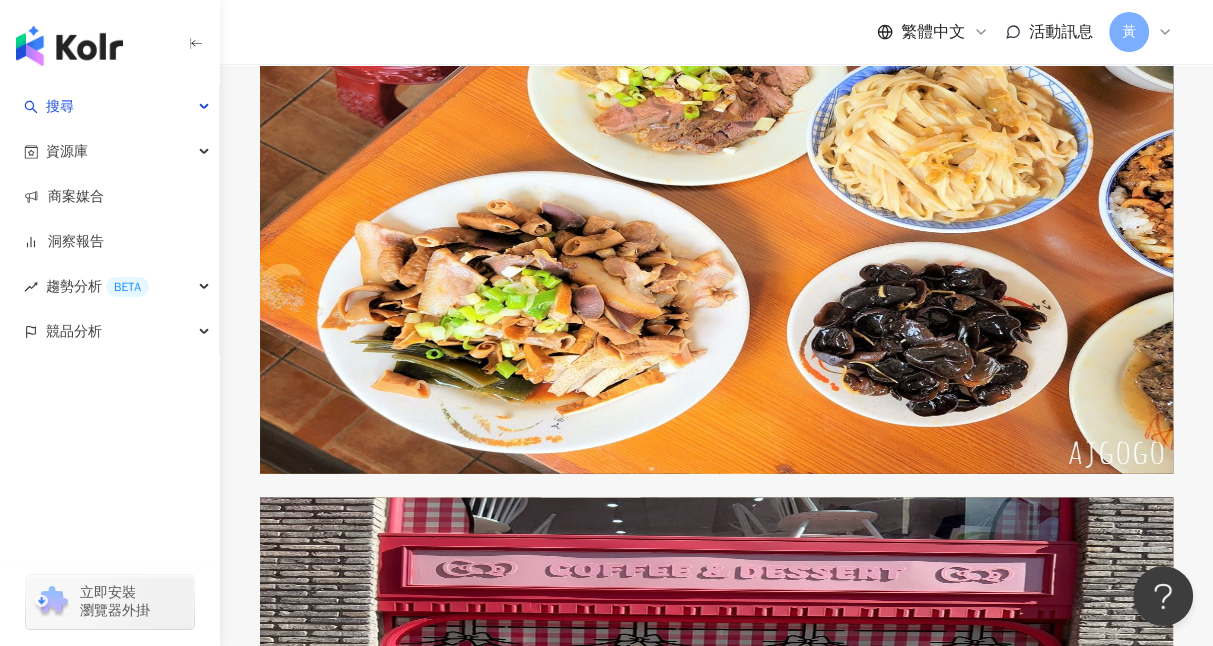 click on "下一頁" at bounding box center [453, 2362] 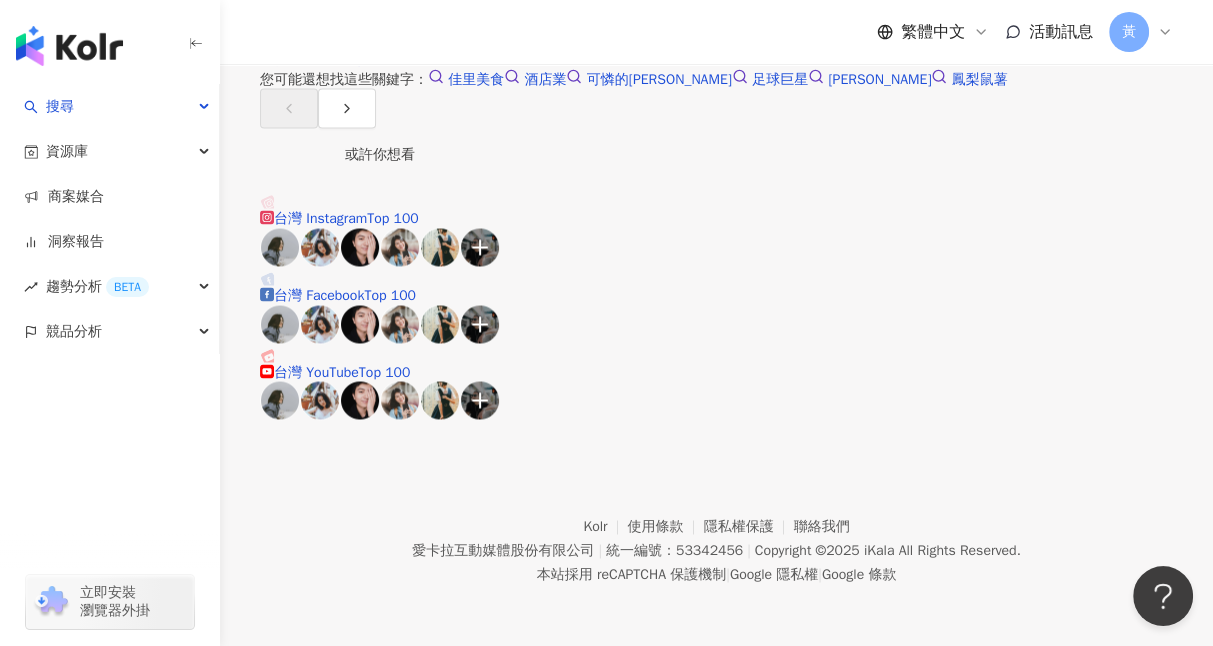 scroll, scrollTop: 1550, scrollLeft: 0, axis: vertical 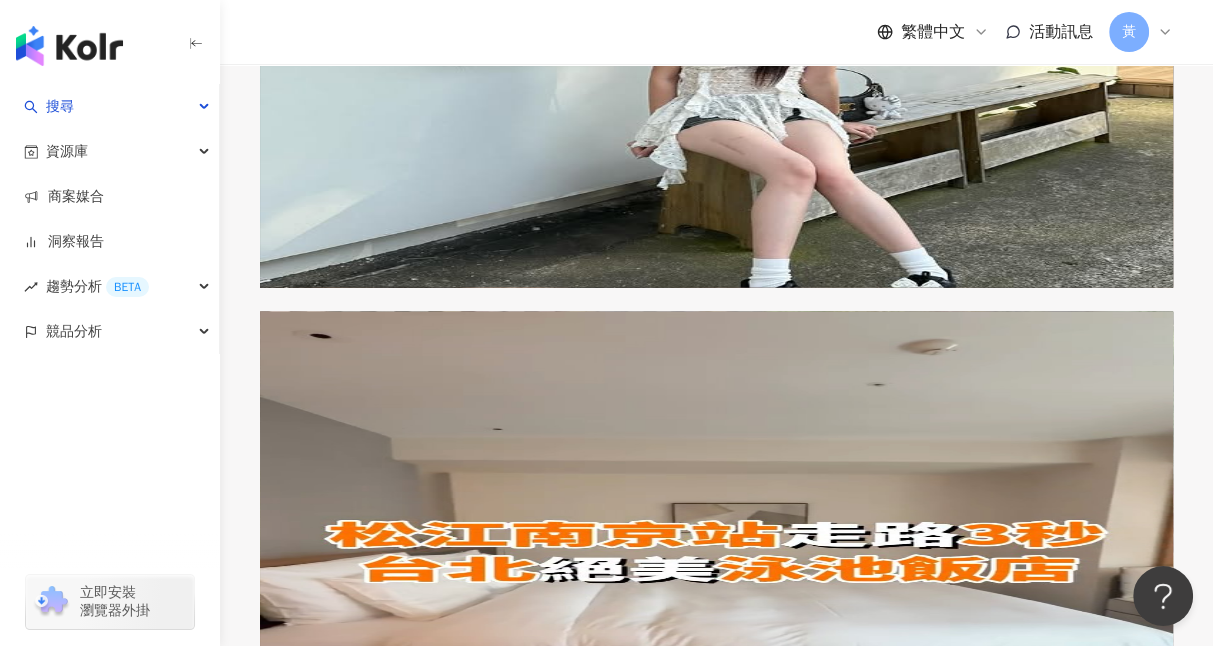 click on "下一頁" at bounding box center [453, 2648] 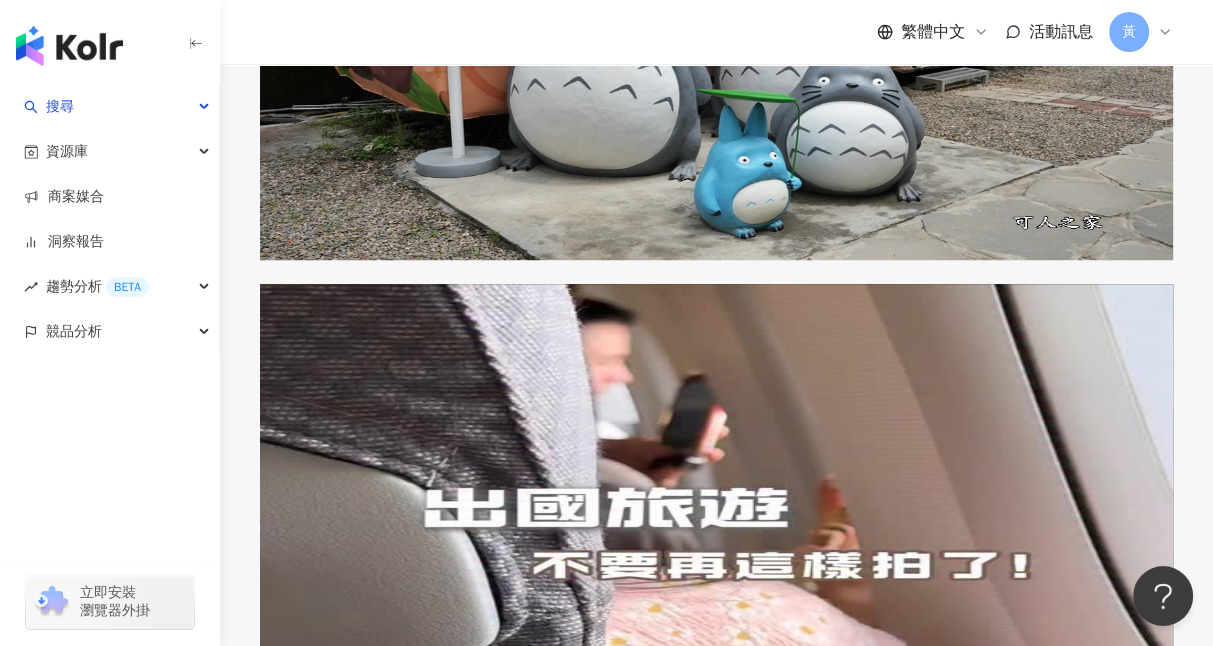 scroll, scrollTop: 3411, scrollLeft: 0, axis: vertical 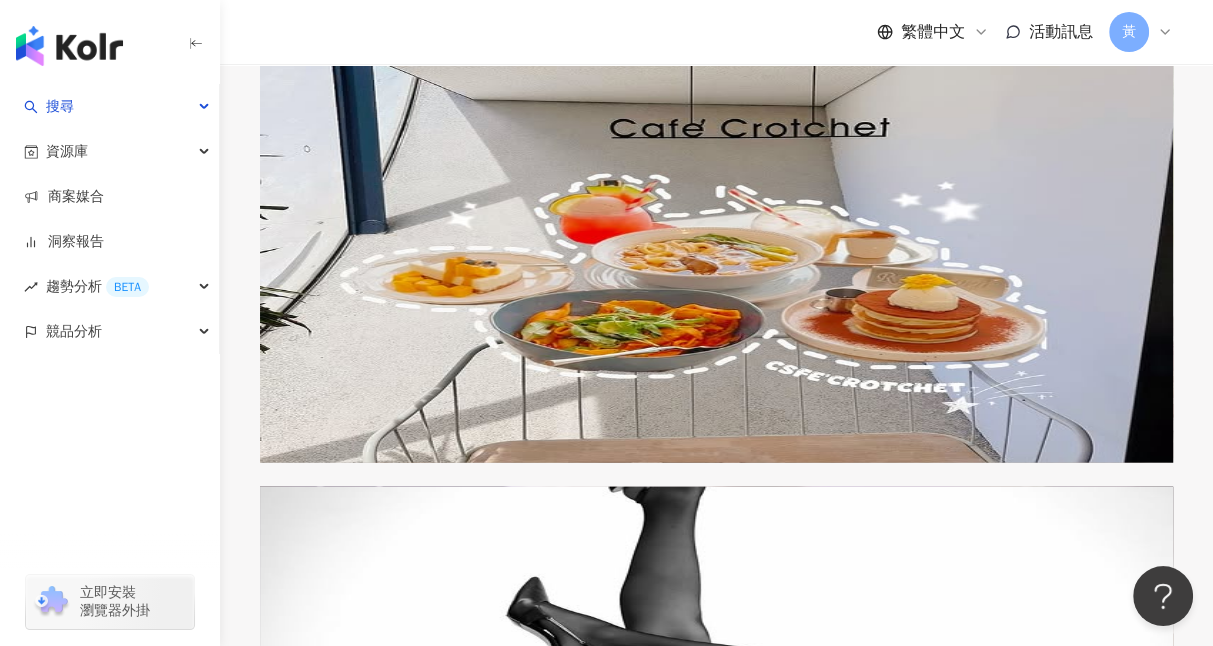 click on "上一頁 6 / 300 頁 下一頁 找不到網紅？ 回報建立" at bounding box center (716, 2798) 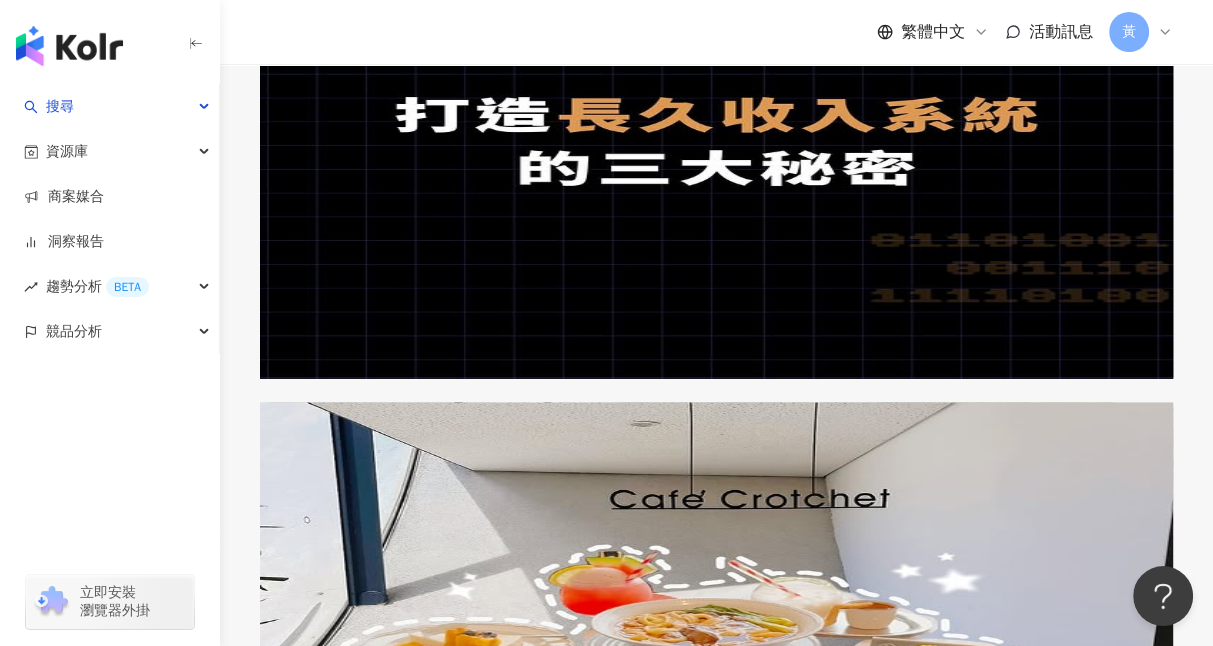scroll, scrollTop: 3102, scrollLeft: 0, axis: vertical 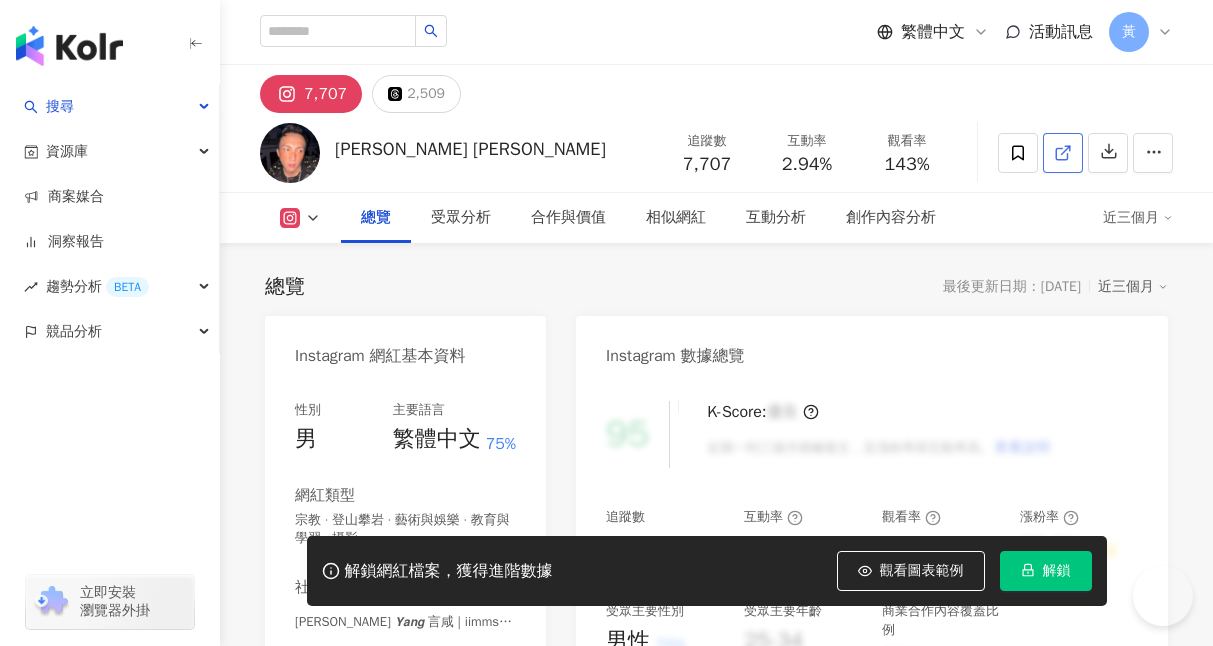 click at bounding box center [1063, 153] 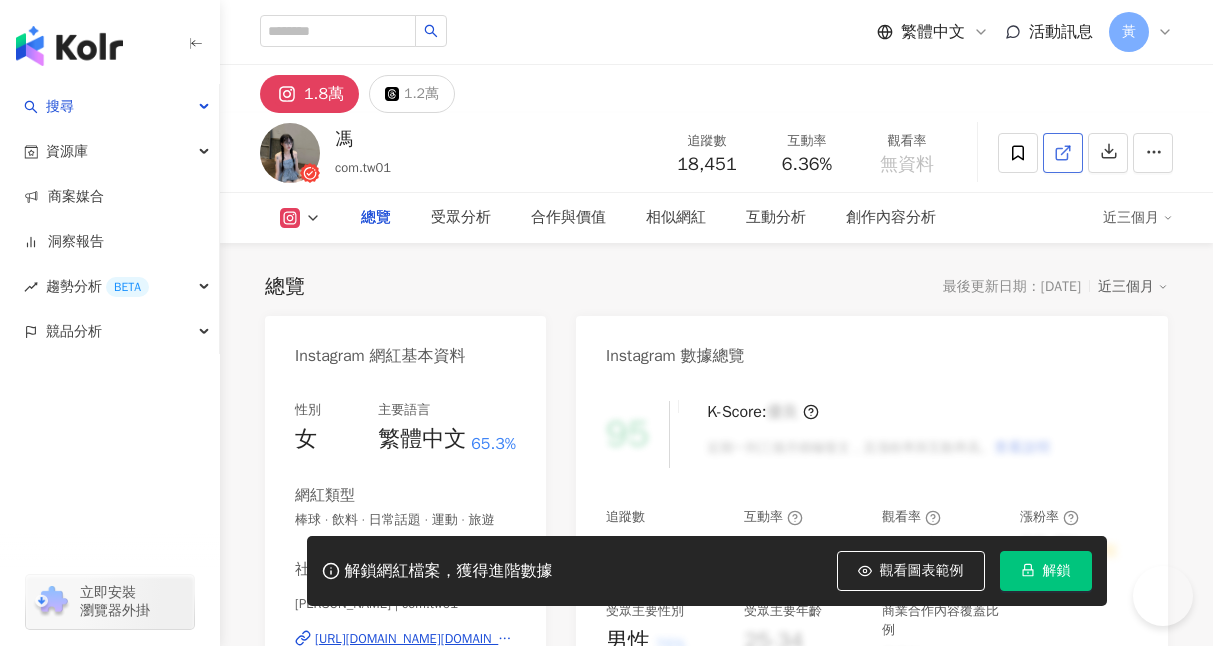 scroll, scrollTop: 0, scrollLeft: 0, axis: both 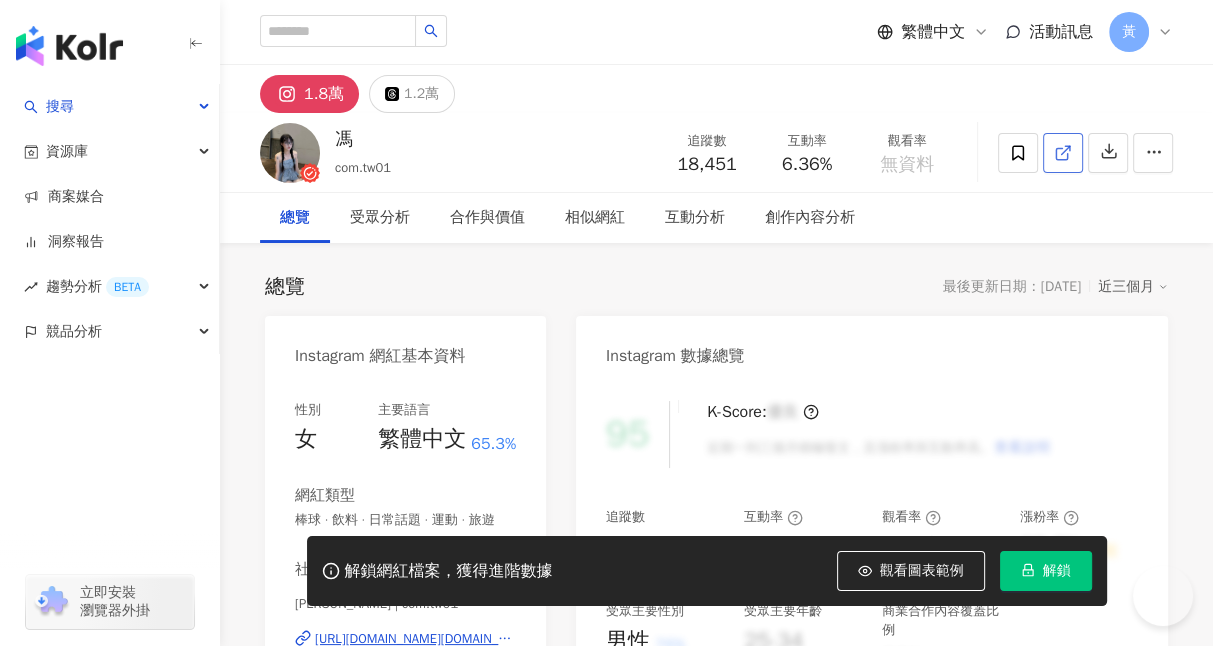 click 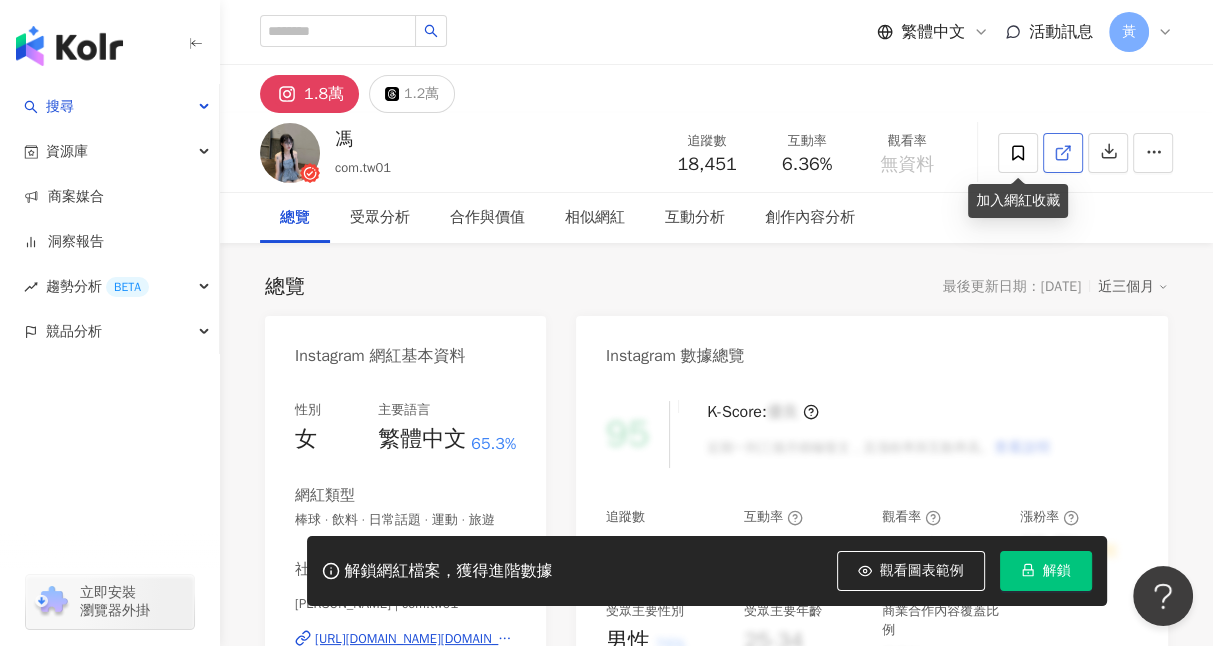 scroll, scrollTop: 0, scrollLeft: 0, axis: both 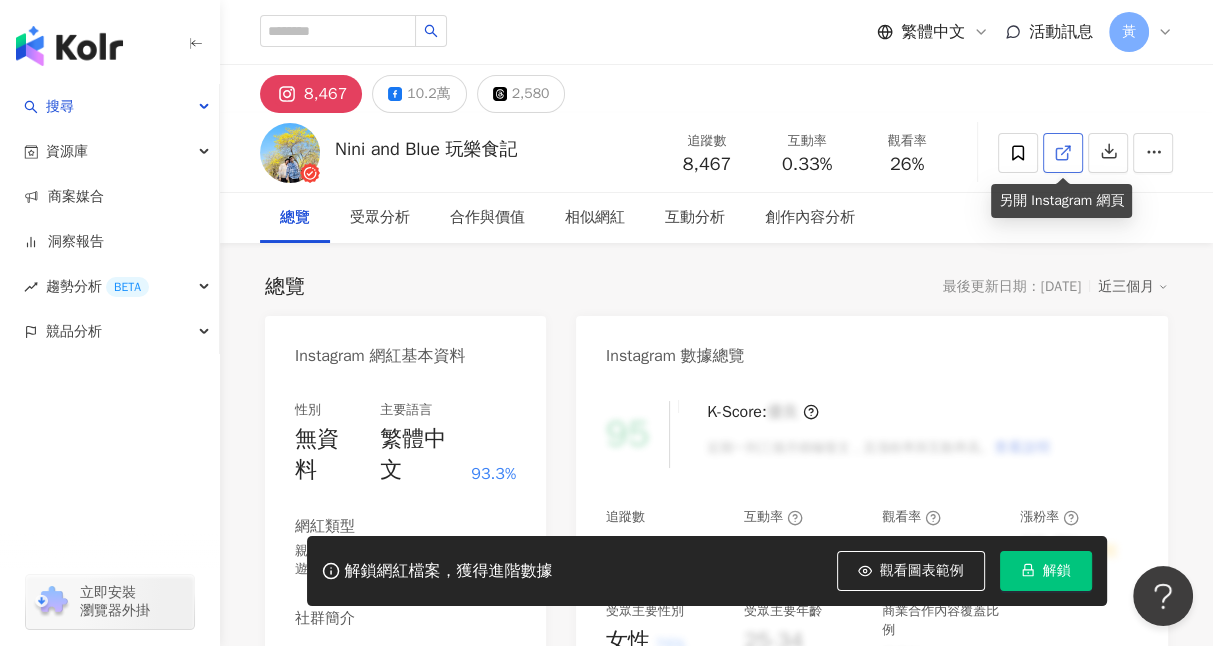 click 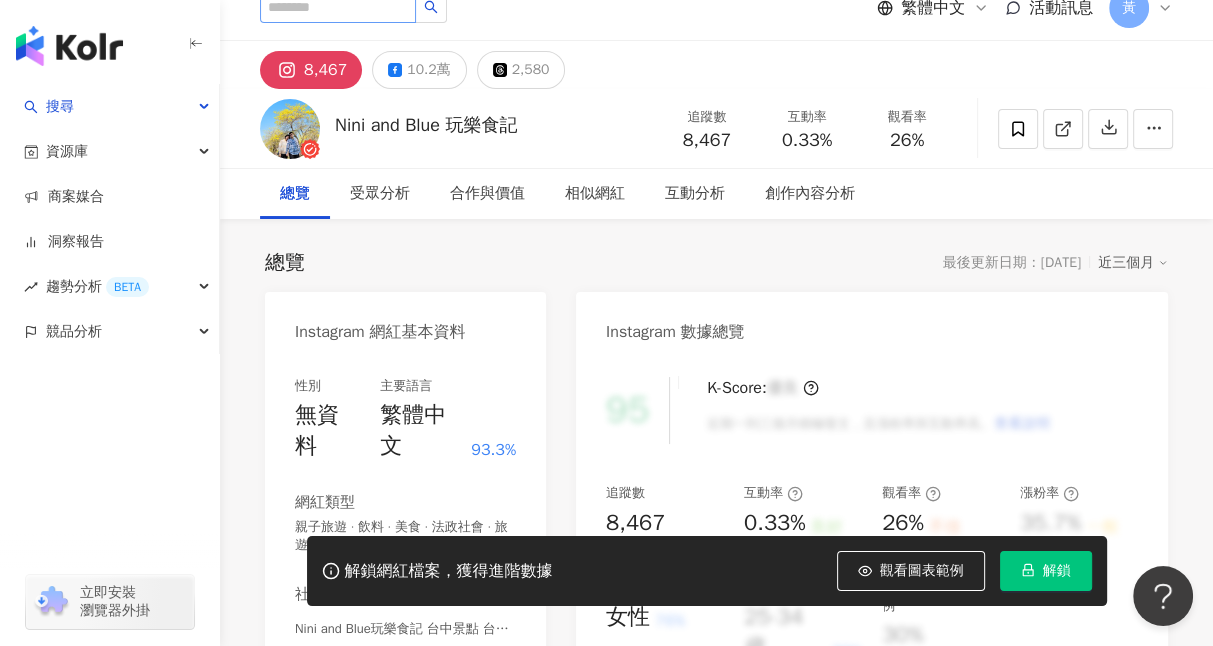 scroll, scrollTop: 0, scrollLeft: 0, axis: both 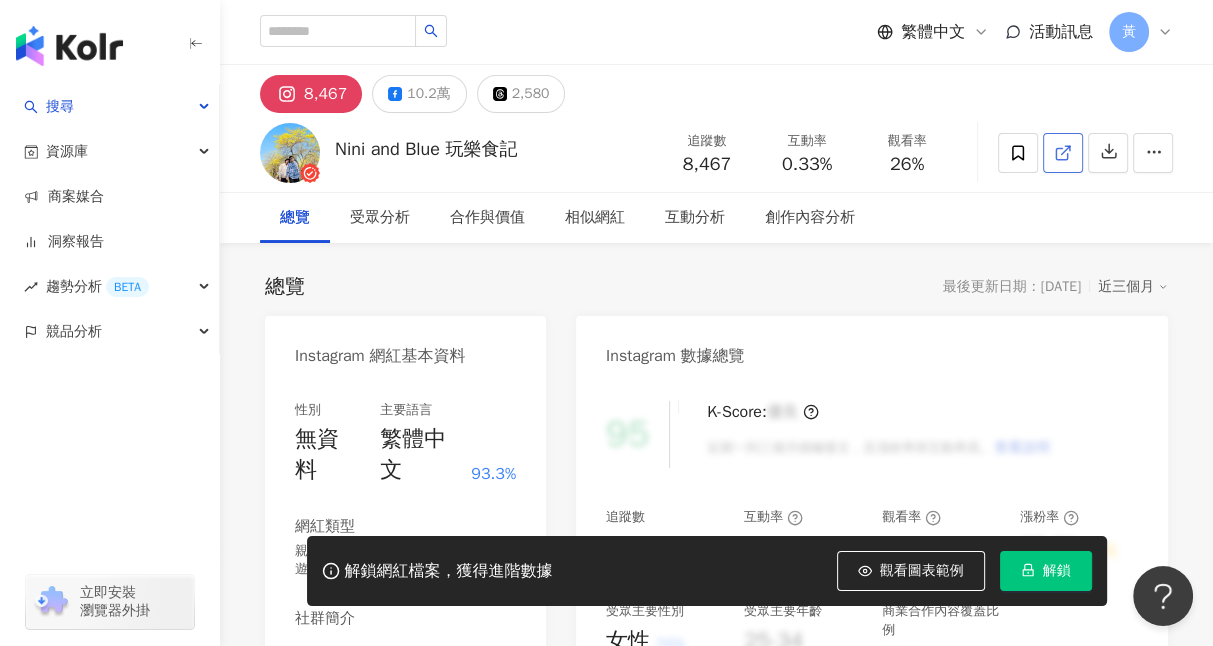 click 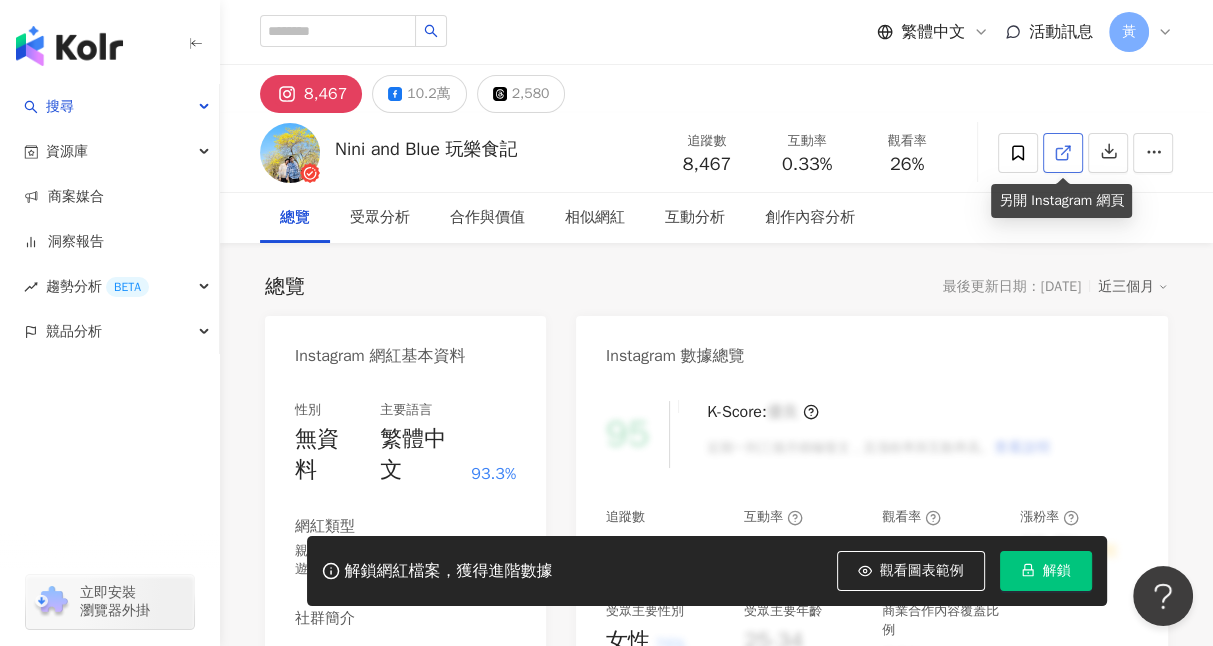 click 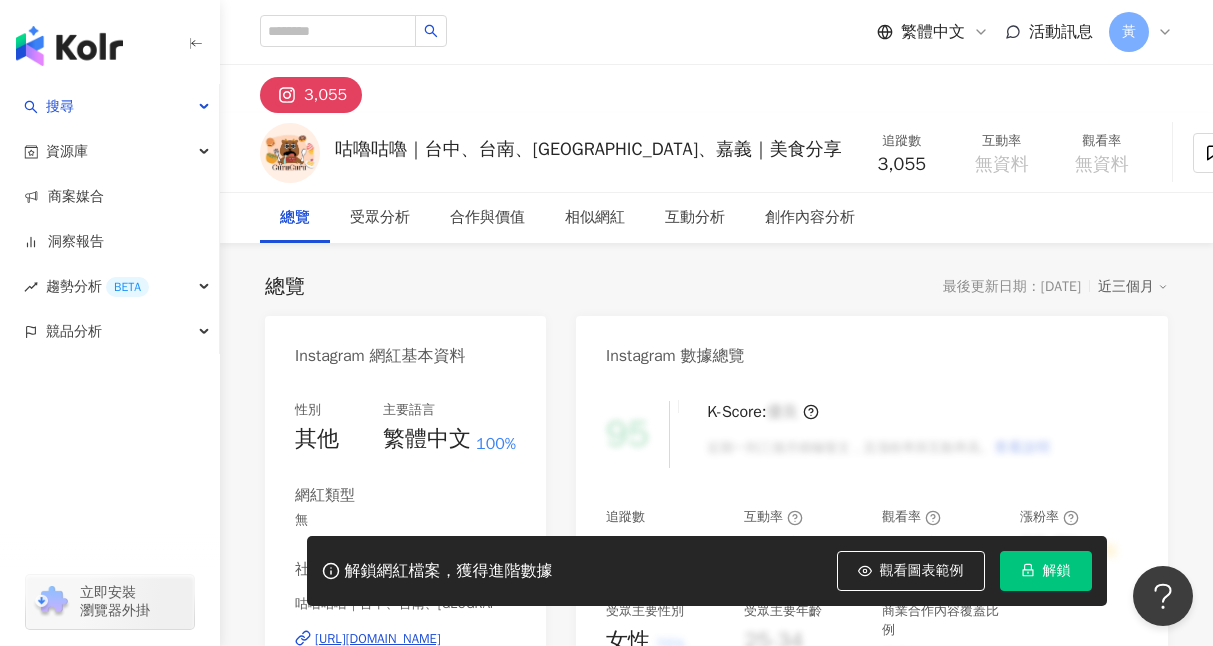 scroll, scrollTop: 0, scrollLeft: 0, axis: both 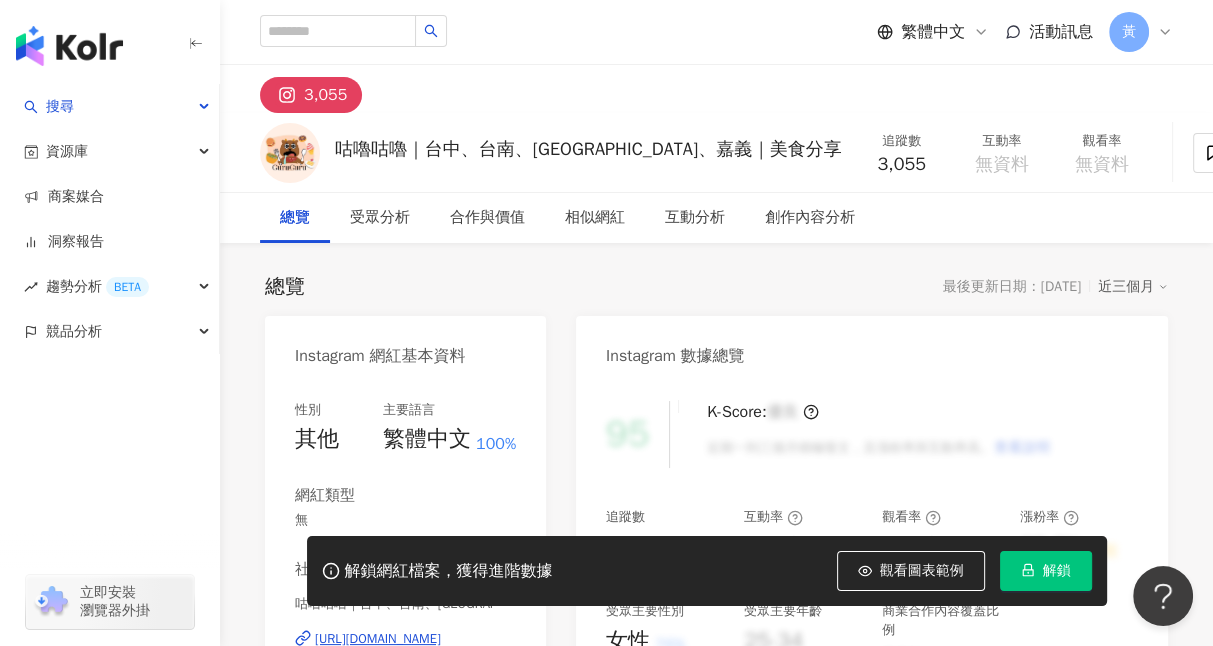click 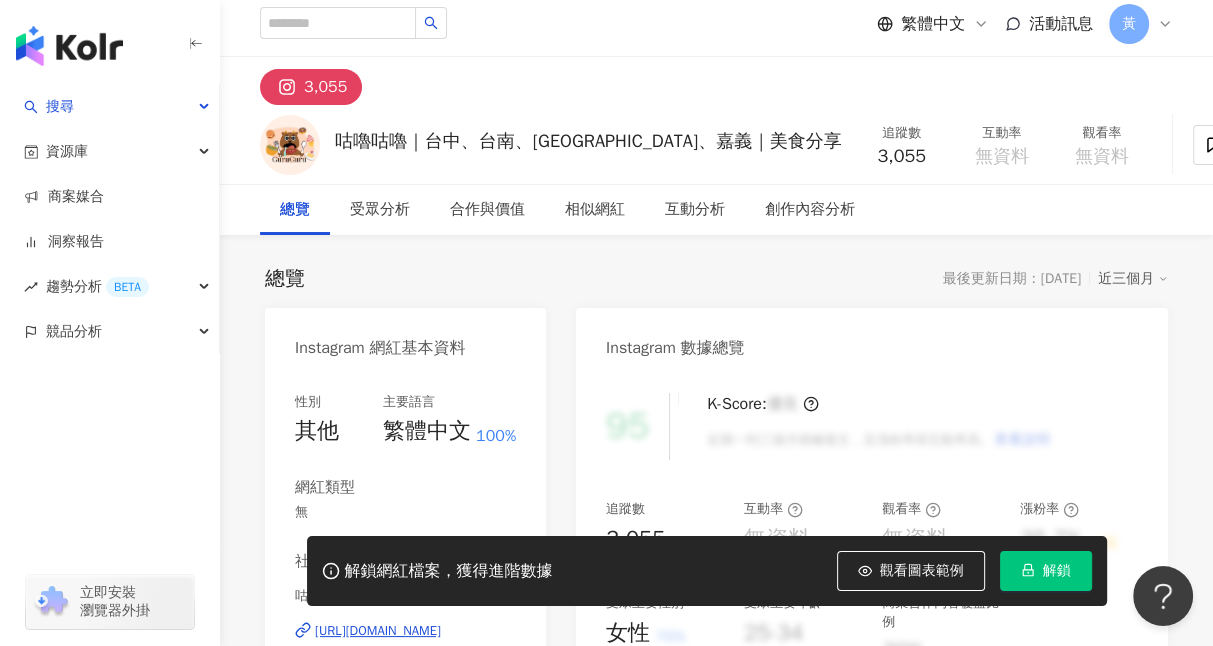 scroll, scrollTop: 0, scrollLeft: 0, axis: both 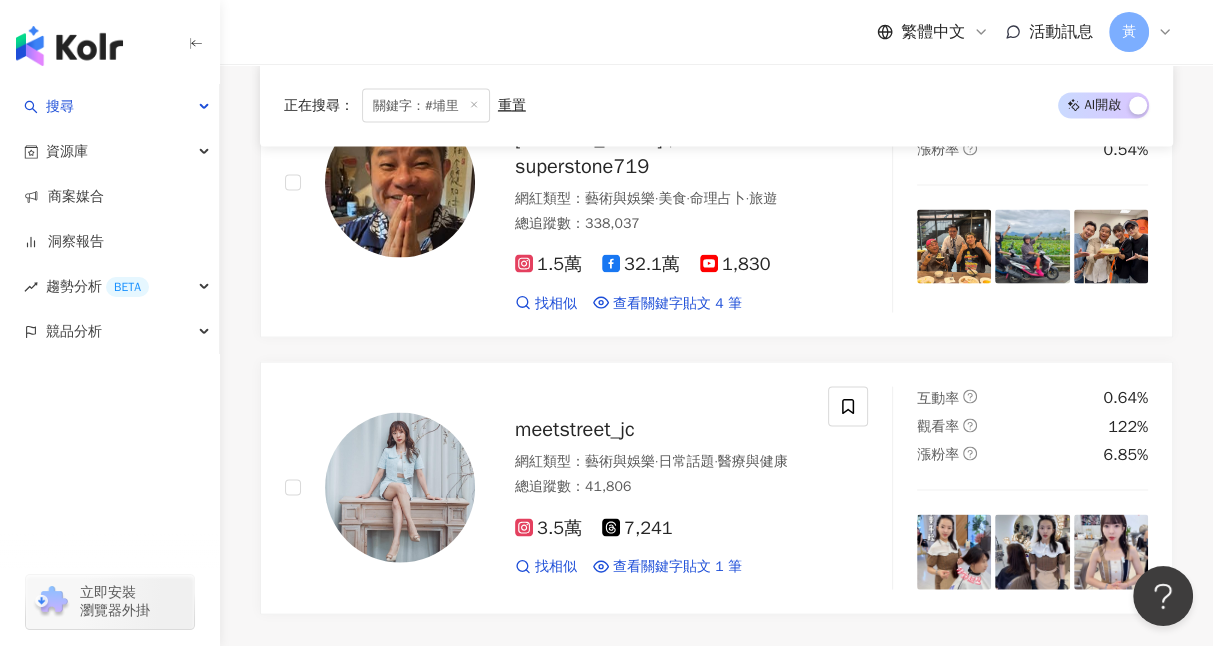 drag, startPoint x: 676, startPoint y: 97, endPoint x: 729, endPoint y: 82, distance: 55.081757 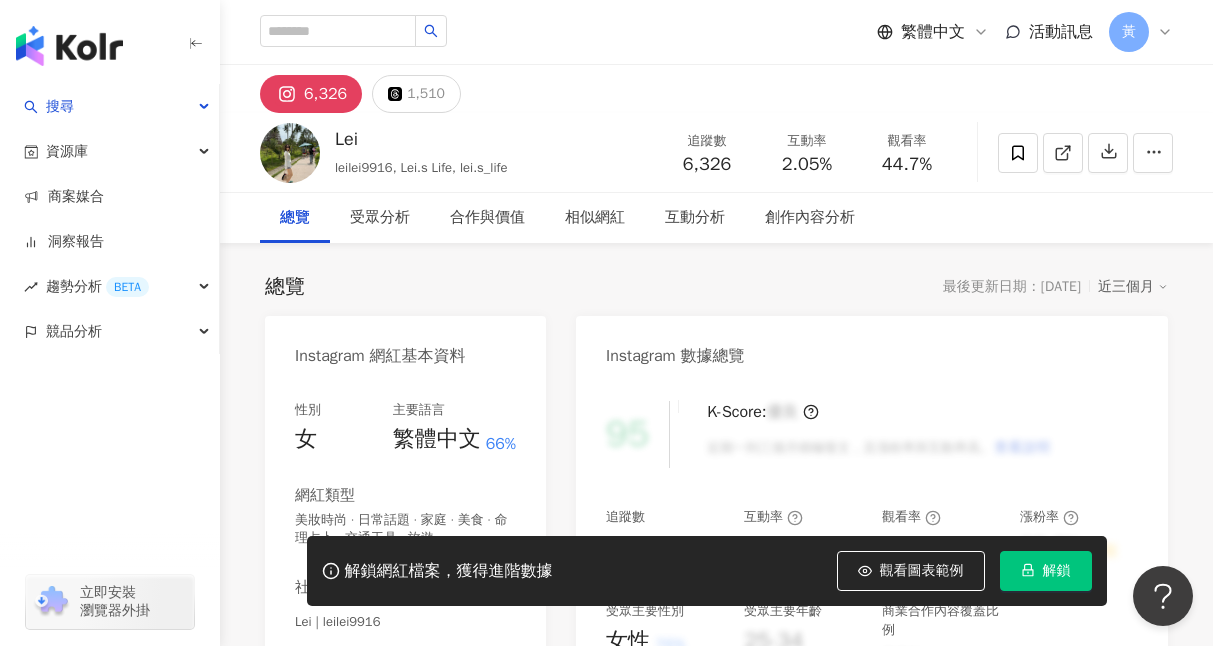 scroll, scrollTop: 0, scrollLeft: 0, axis: both 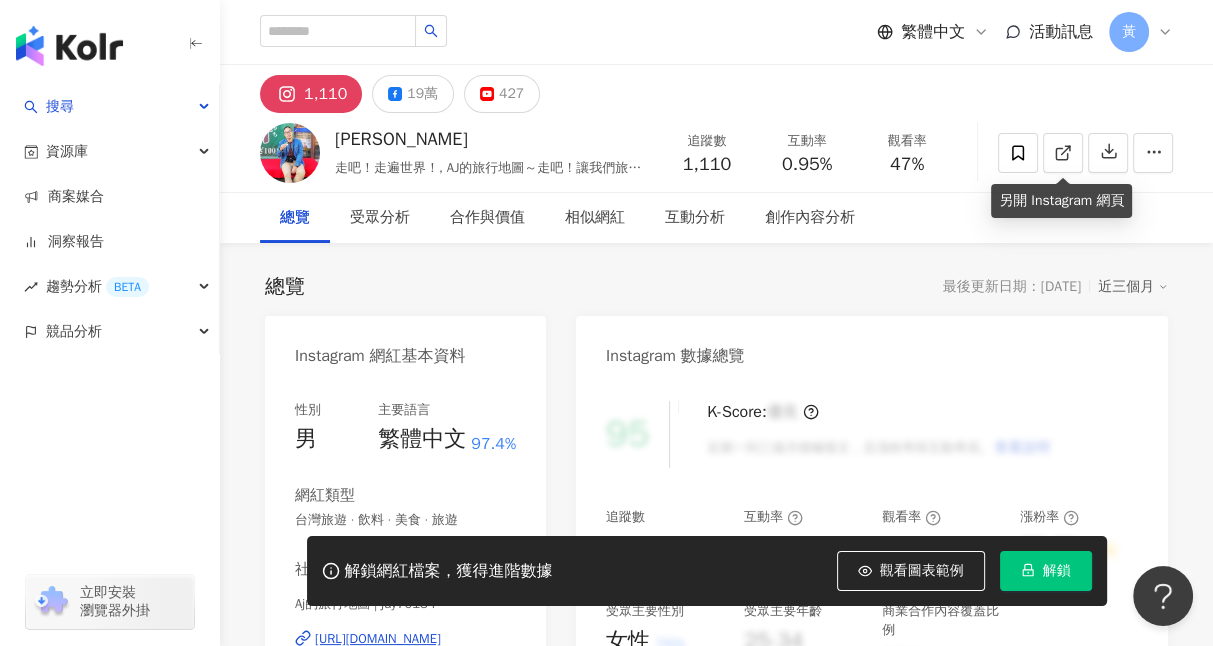 click 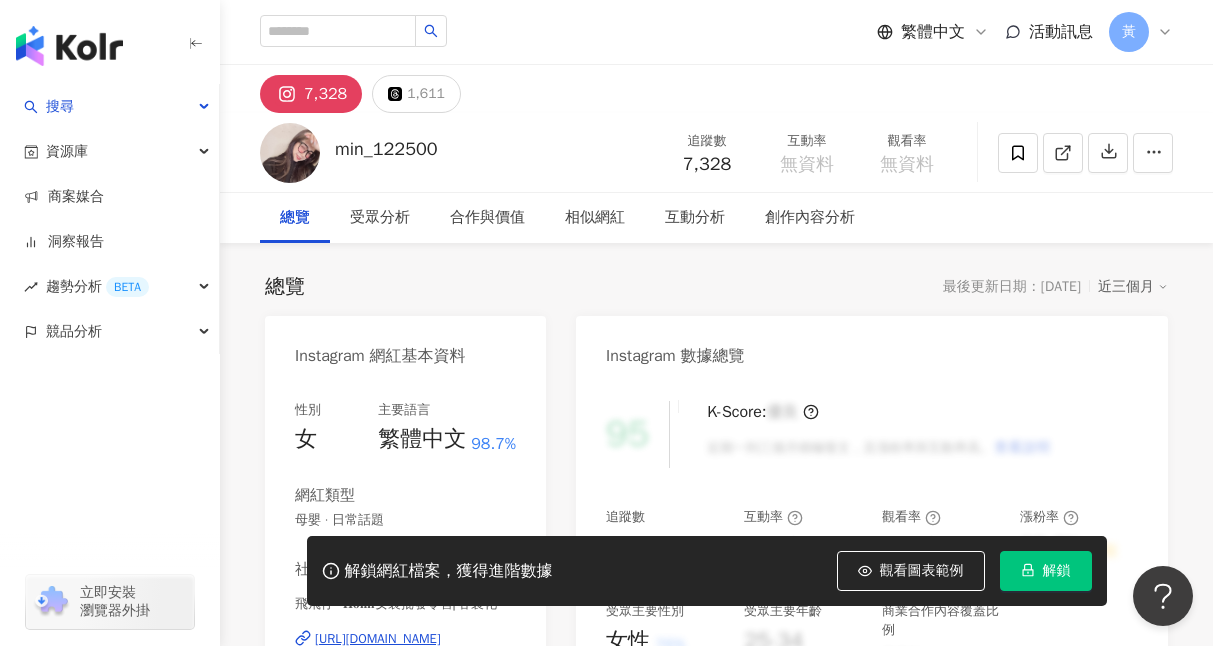 scroll, scrollTop: 0, scrollLeft: 0, axis: both 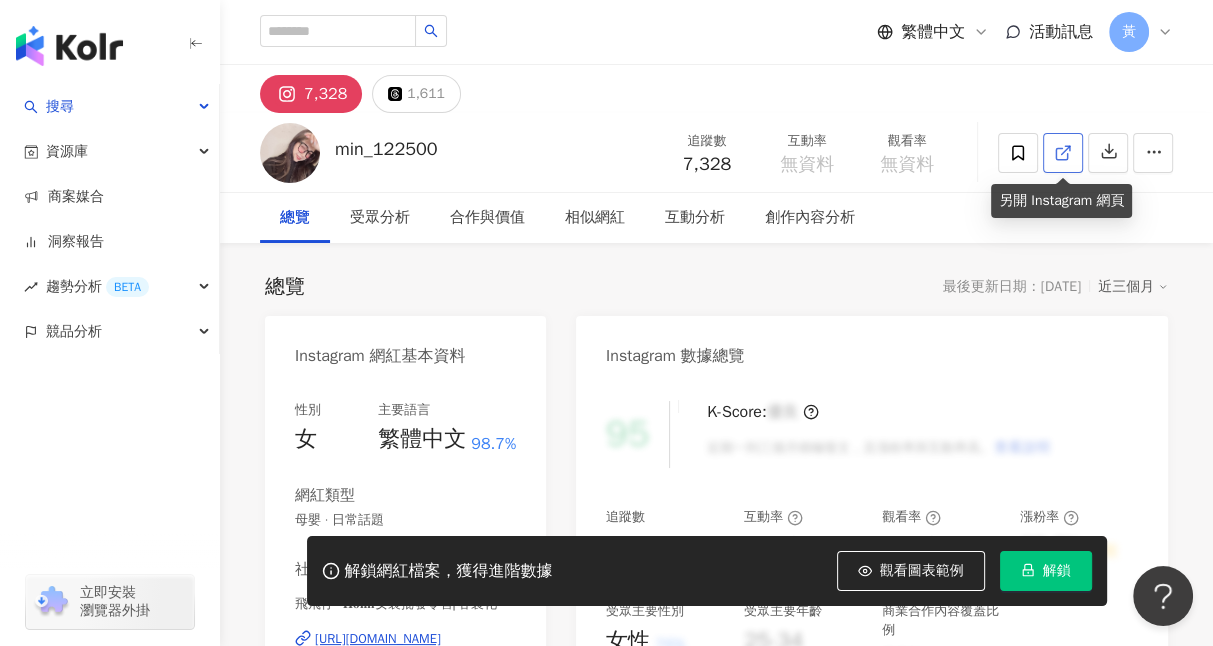 click at bounding box center (1063, 153) 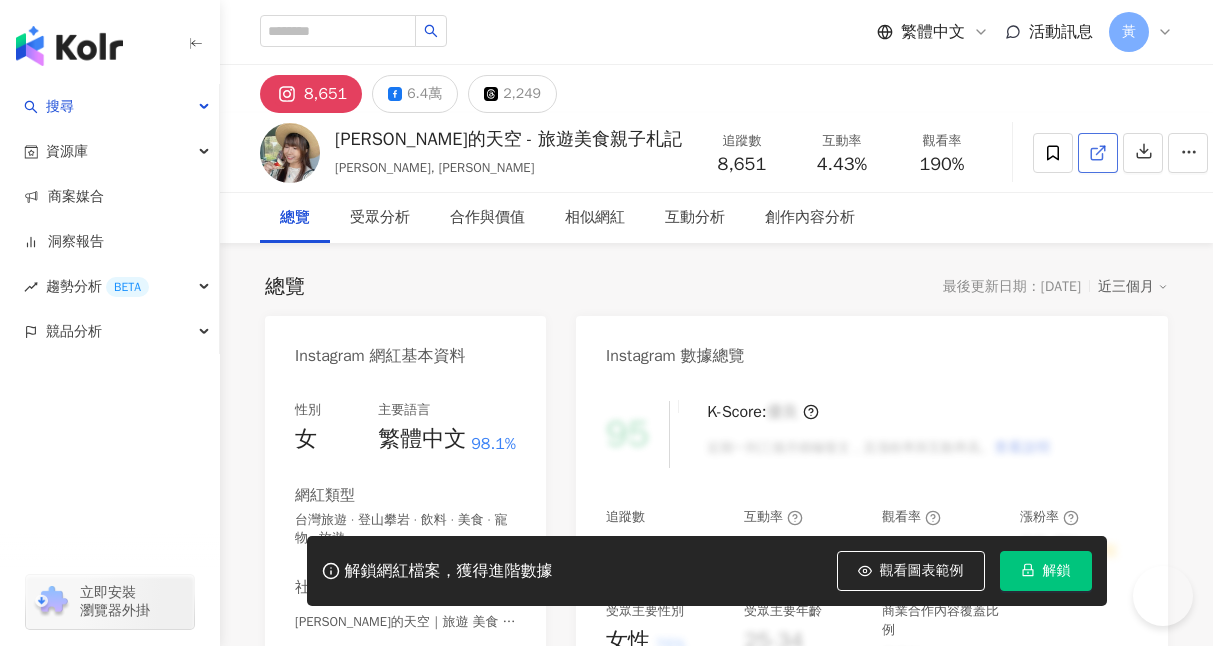 click 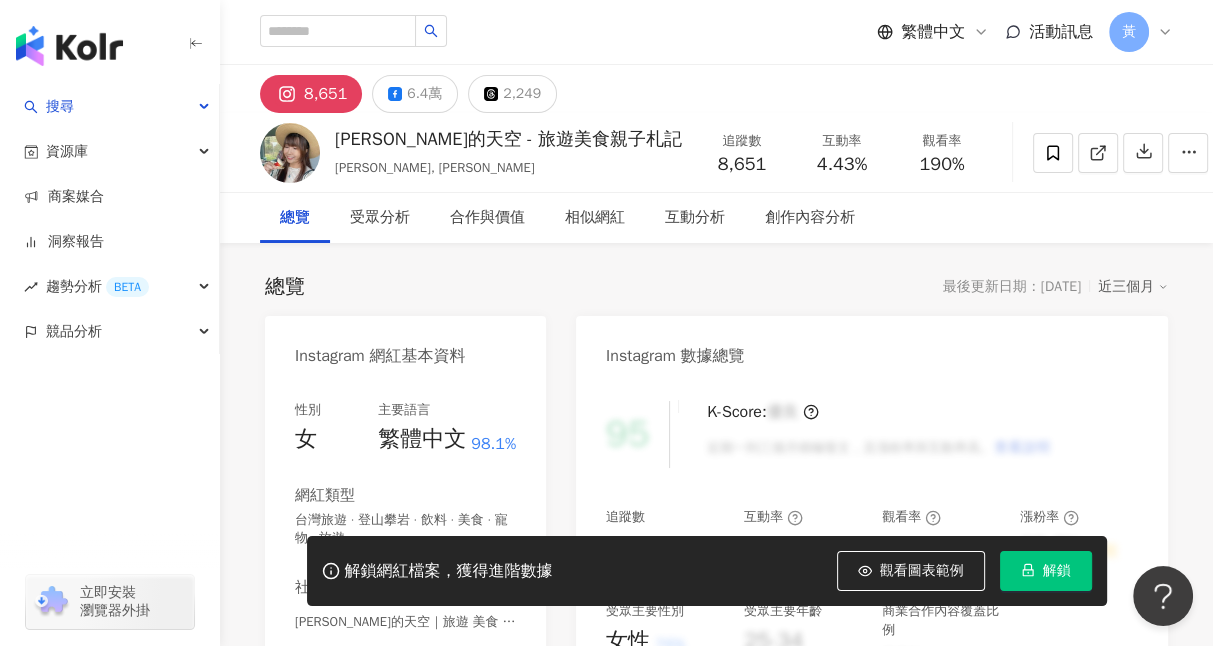 scroll, scrollTop: 0, scrollLeft: 0, axis: both 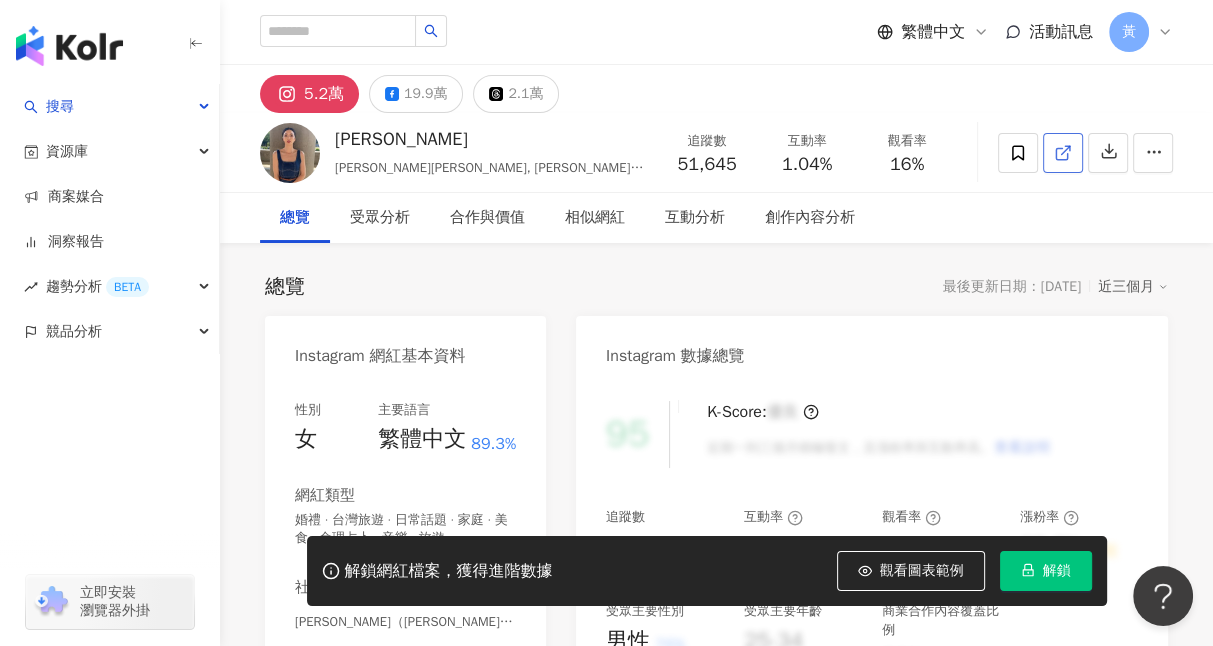 click 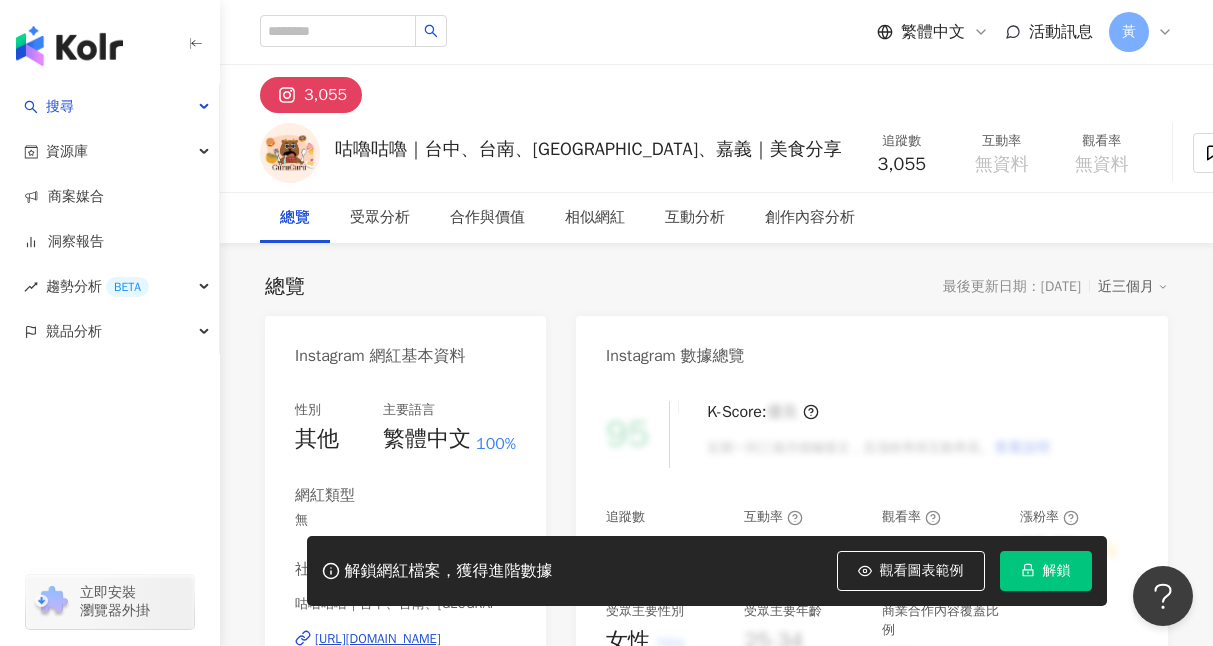 scroll, scrollTop: 0, scrollLeft: 0, axis: both 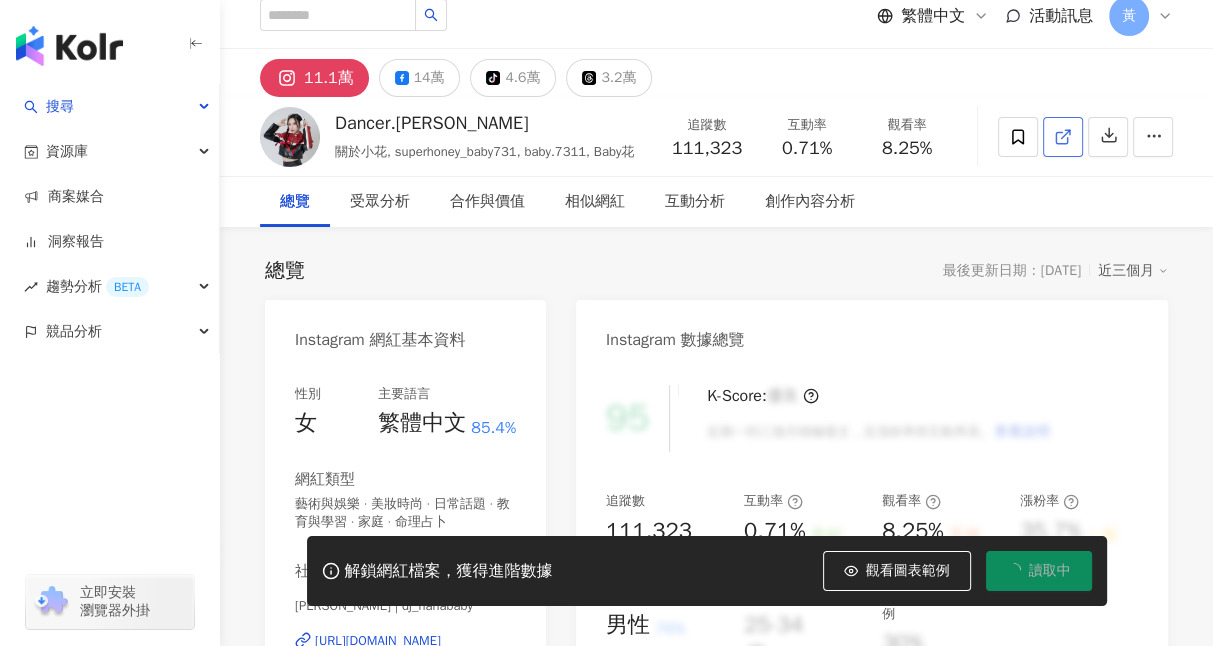 click 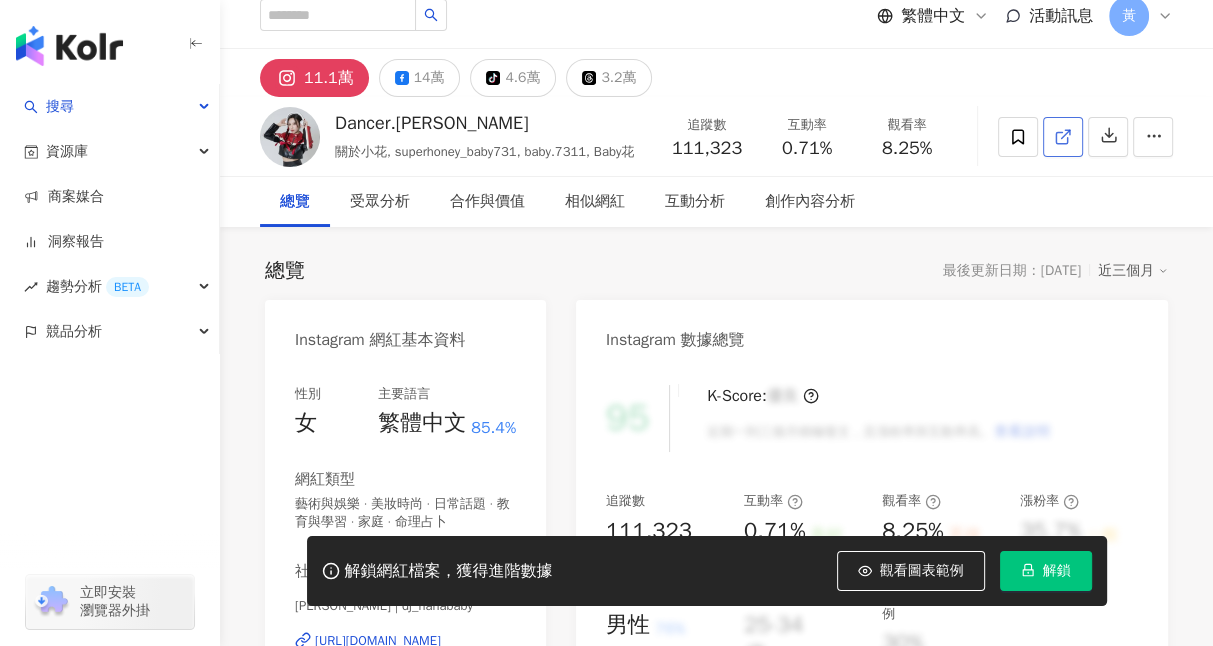 scroll, scrollTop: 16, scrollLeft: 0, axis: vertical 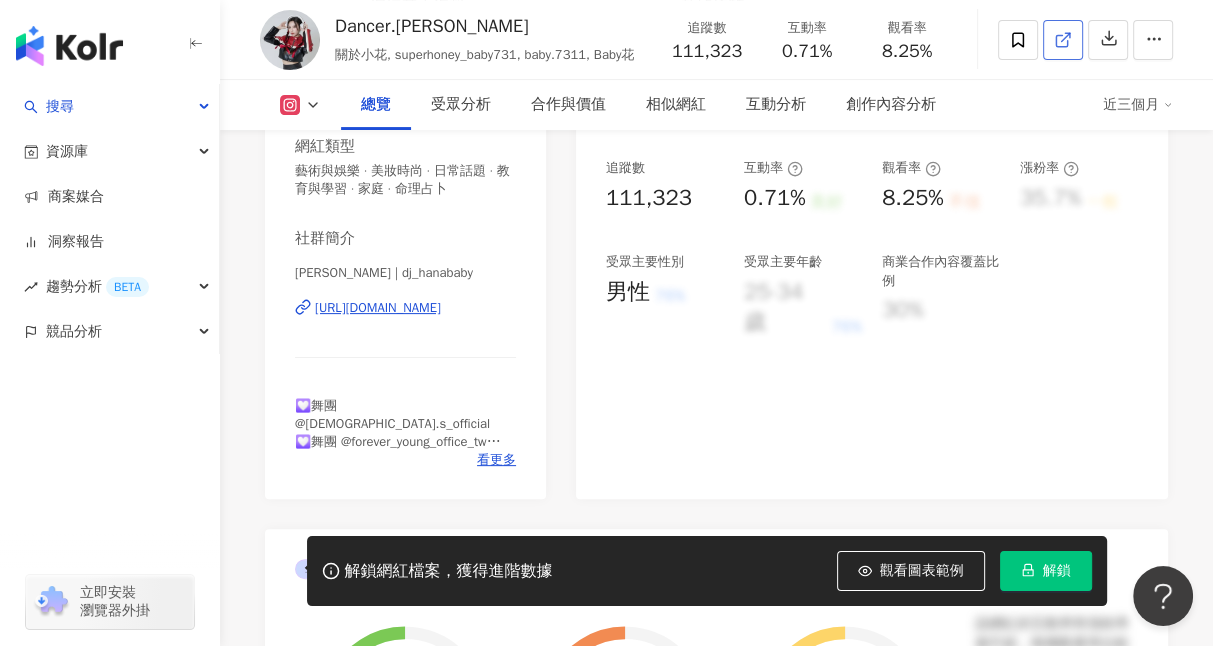 click 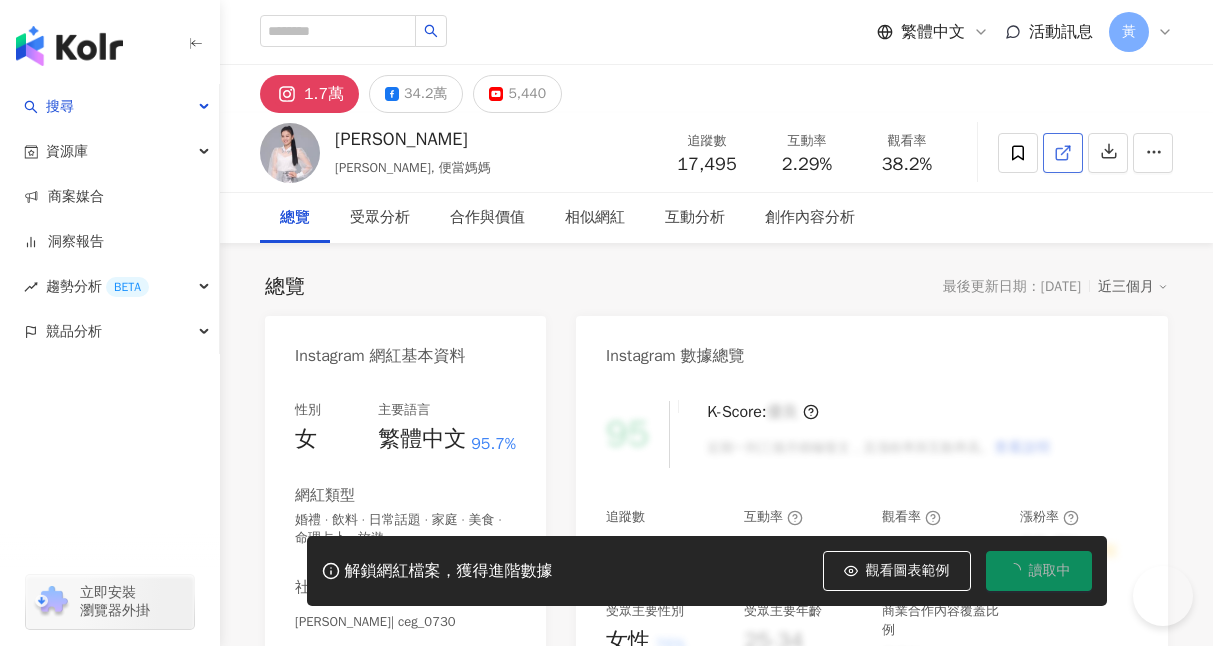 scroll, scrollTop: 0, scrollLeft: 0, axis: both 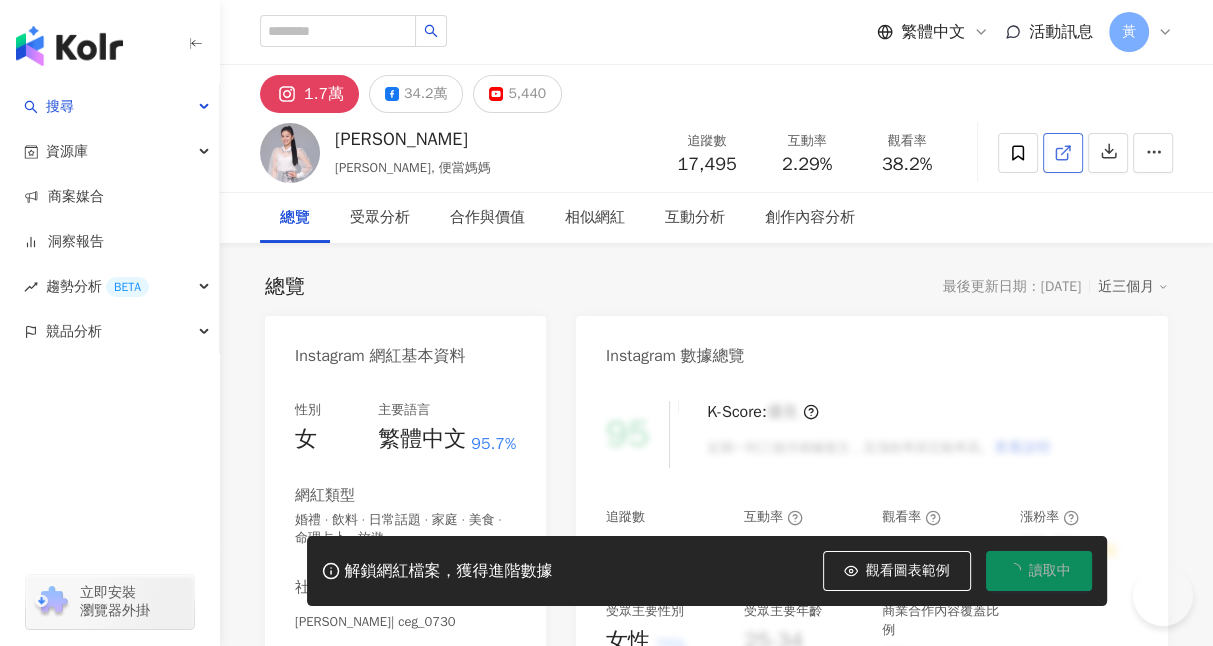 click 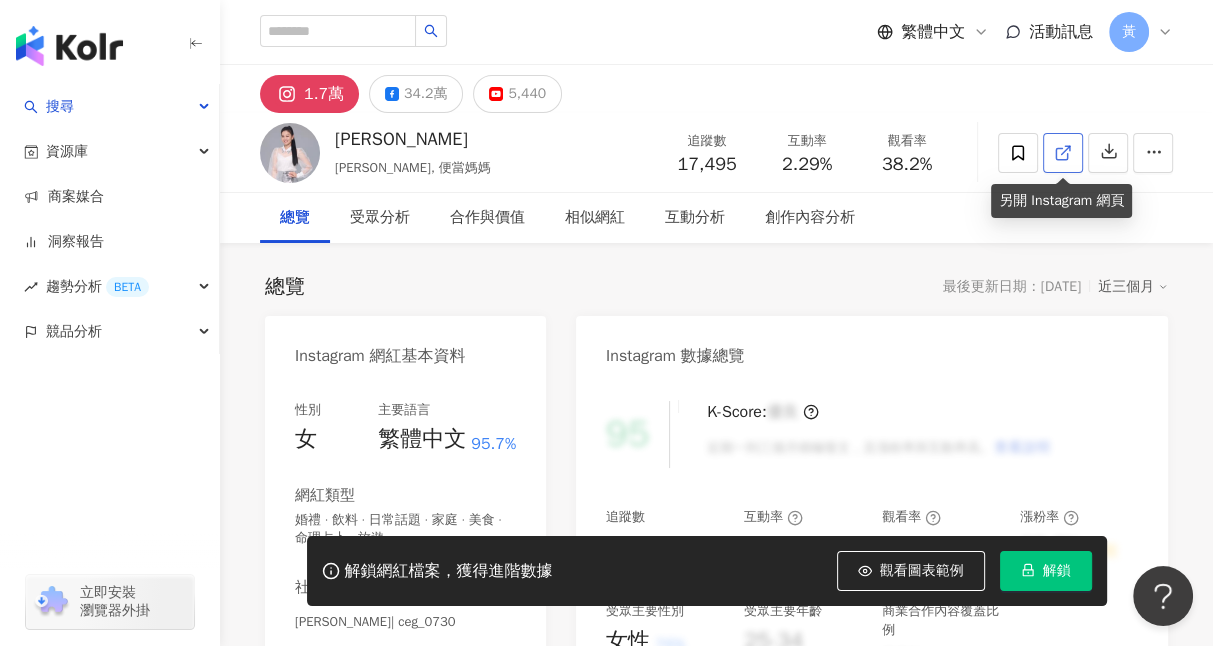scroll, scrollTop: 0, scrollLeft: 0, axis: both 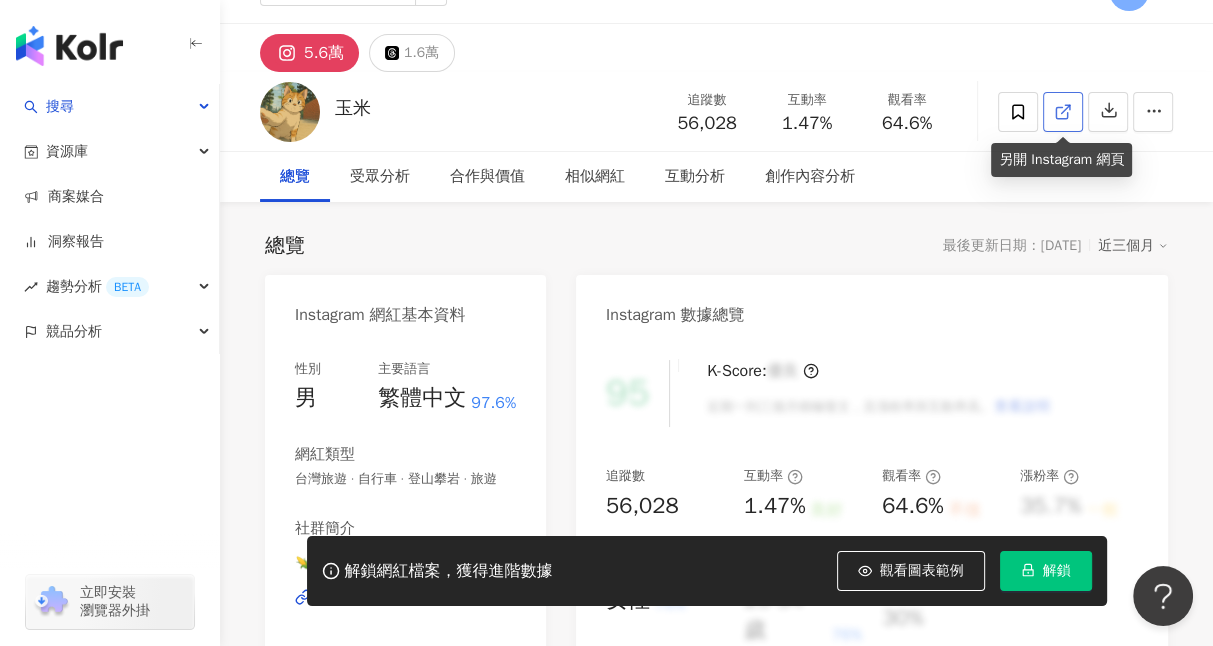 click 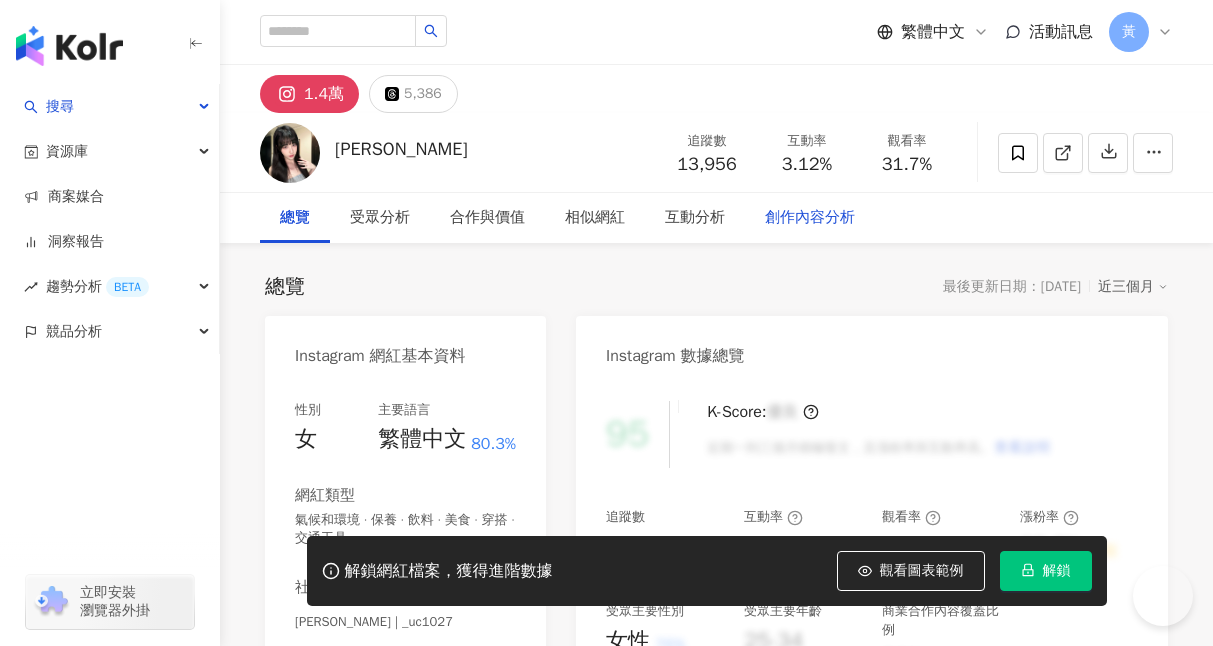 scroll, scrollTop: 0, scrollLeft: 0, axis: both 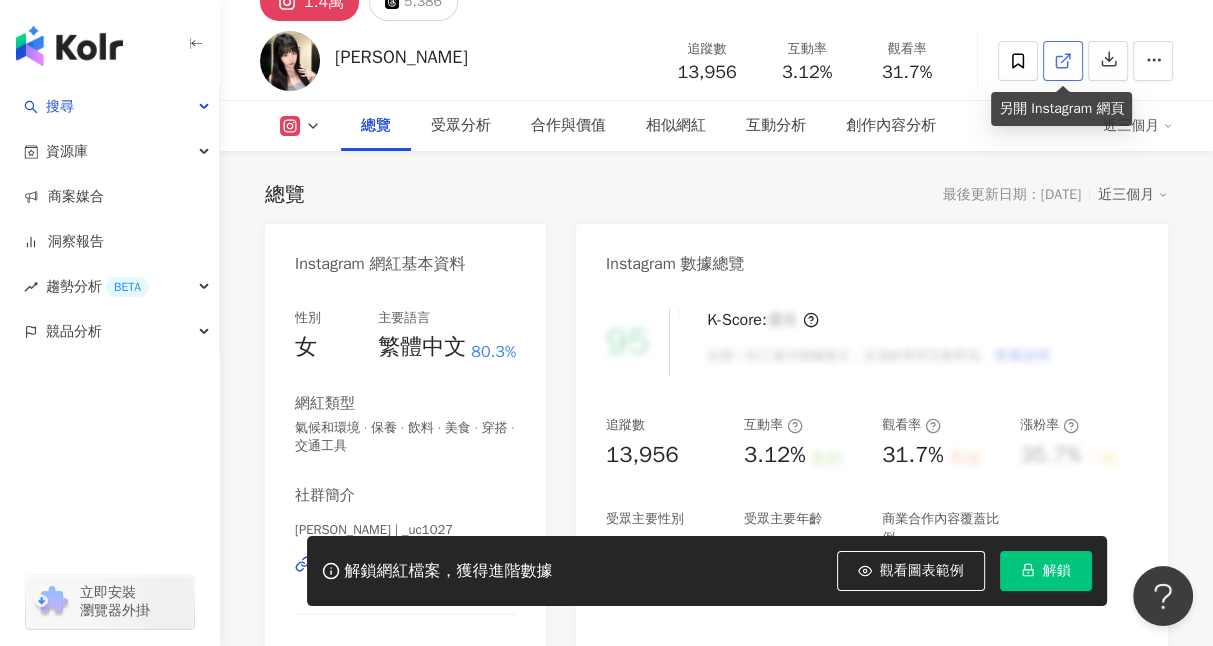 click at bounding box center (1063, 61) 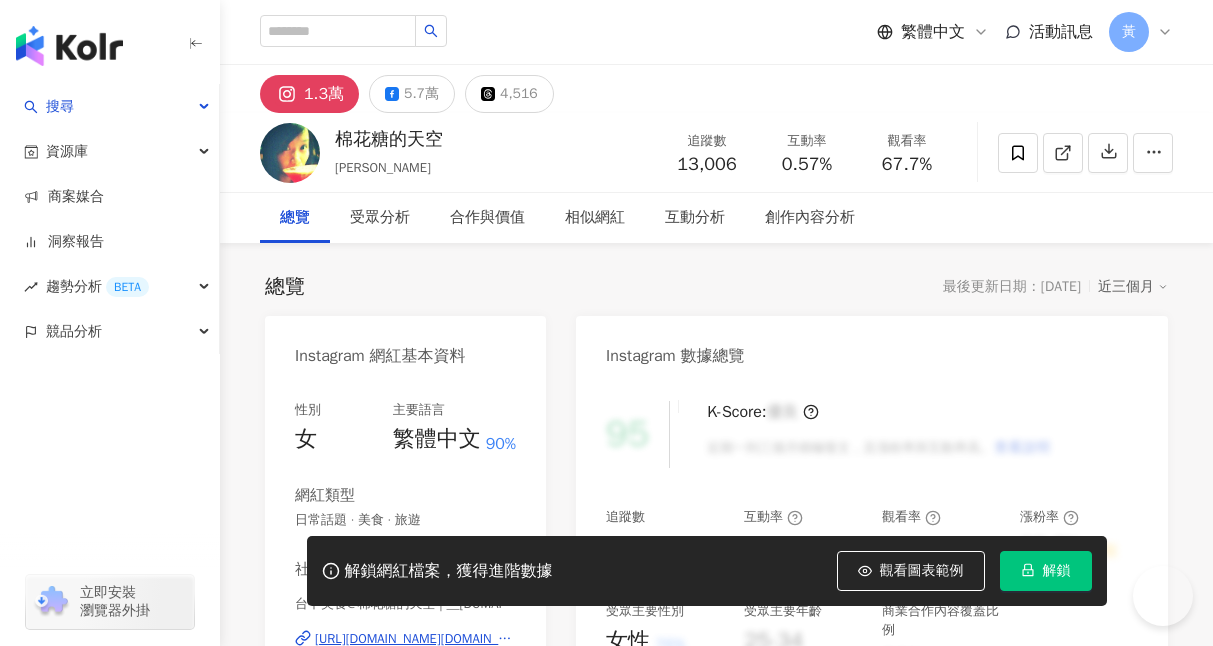 scroll, scrollTop: 0, scrollLeft: 0, axis: both 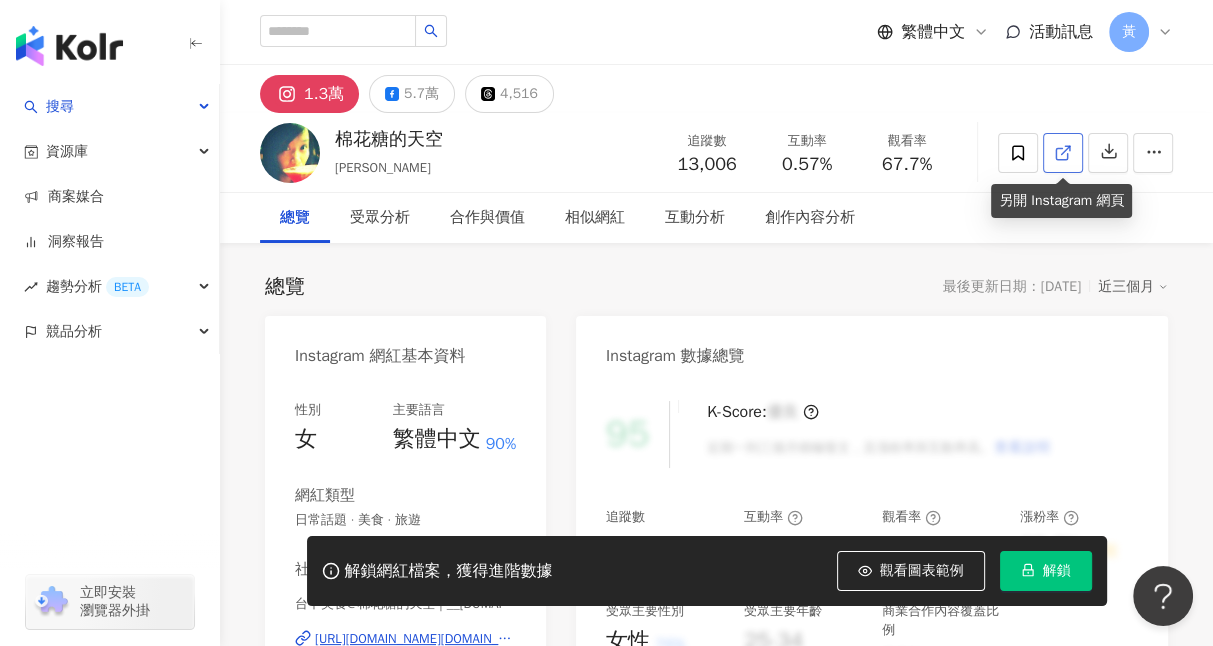 click 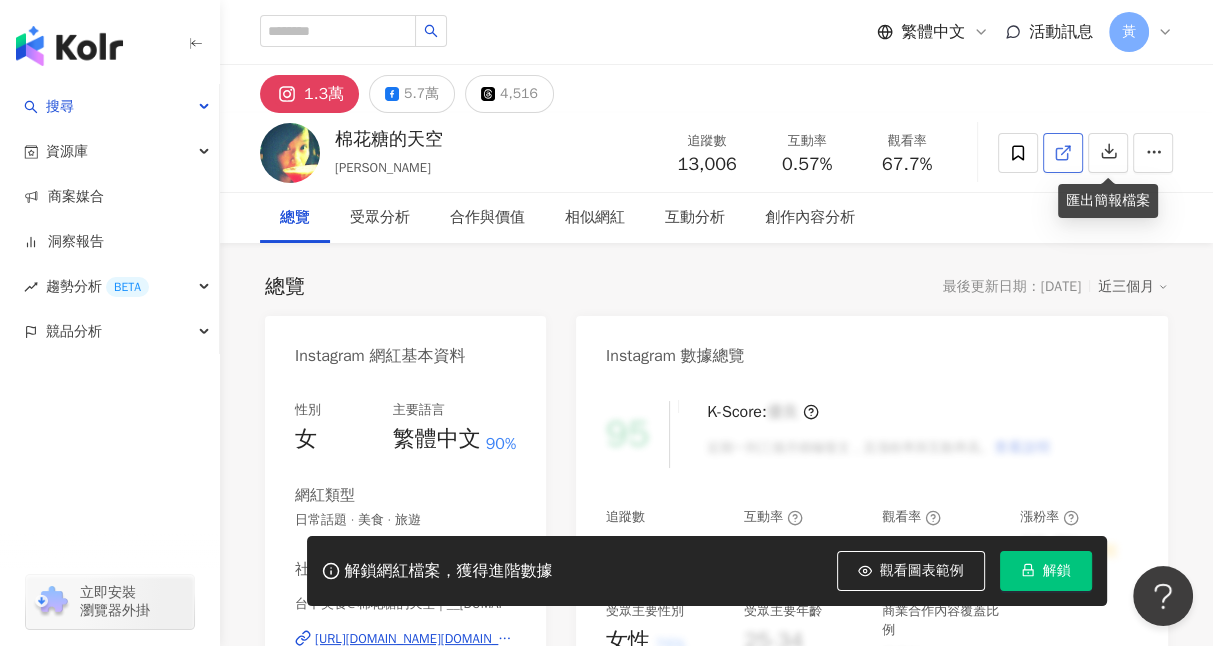 click 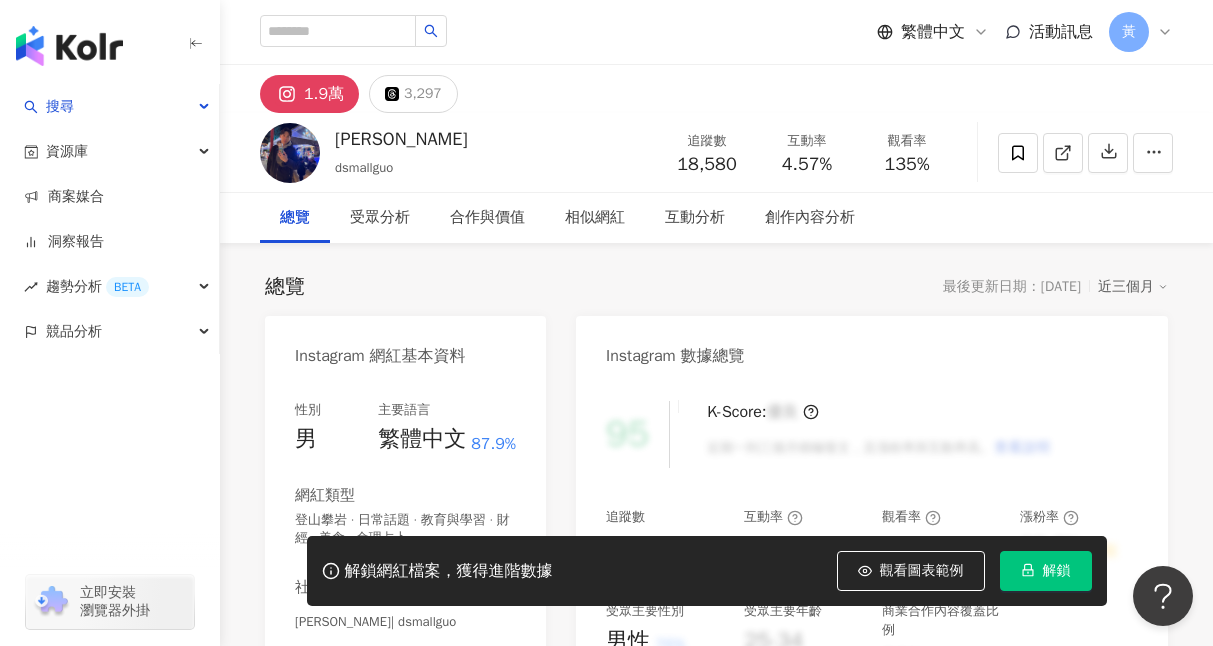 scroll, scrollTop: 0, scrollLeft: 0, axis: both 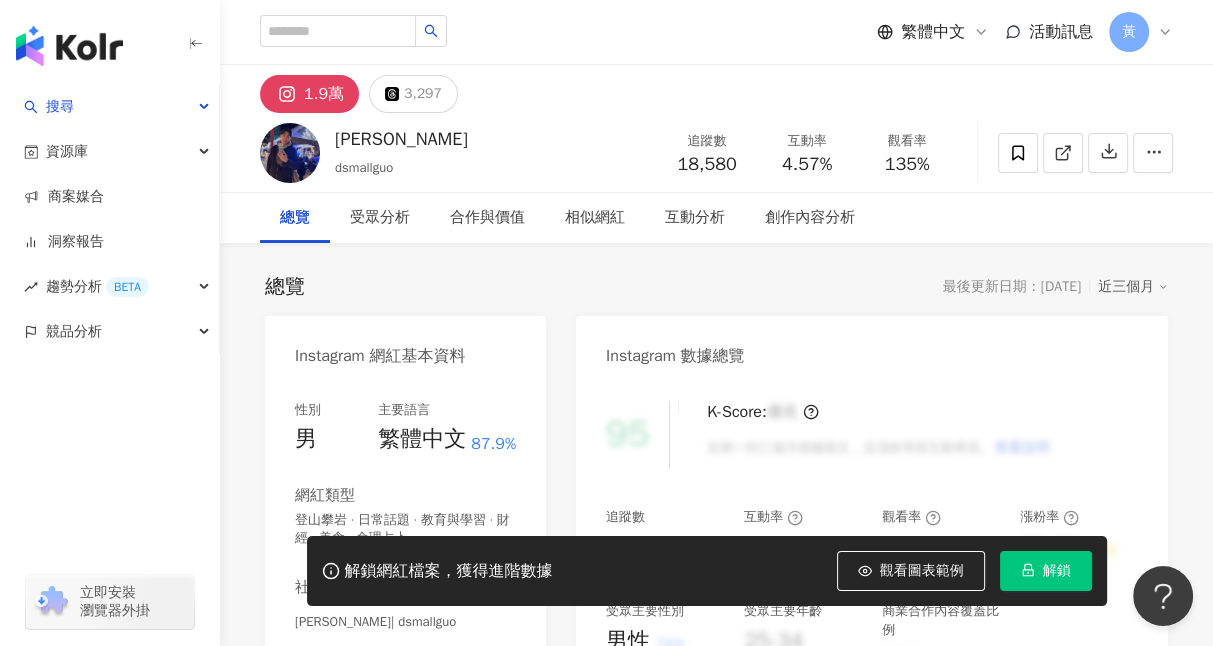 click 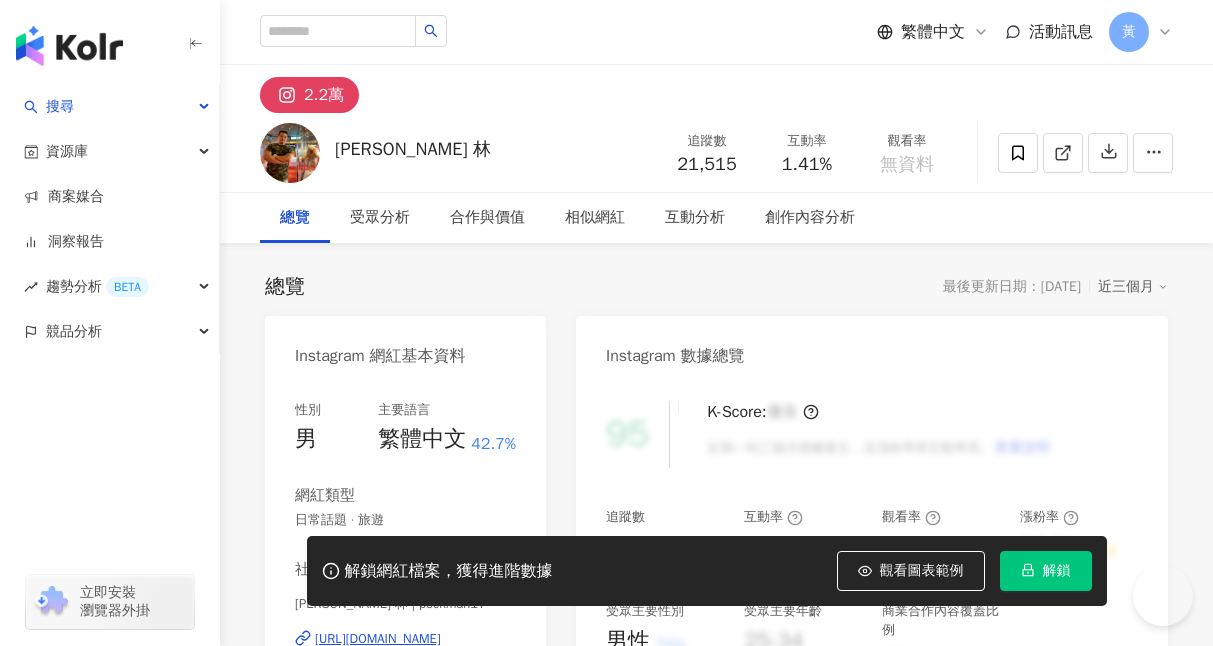click 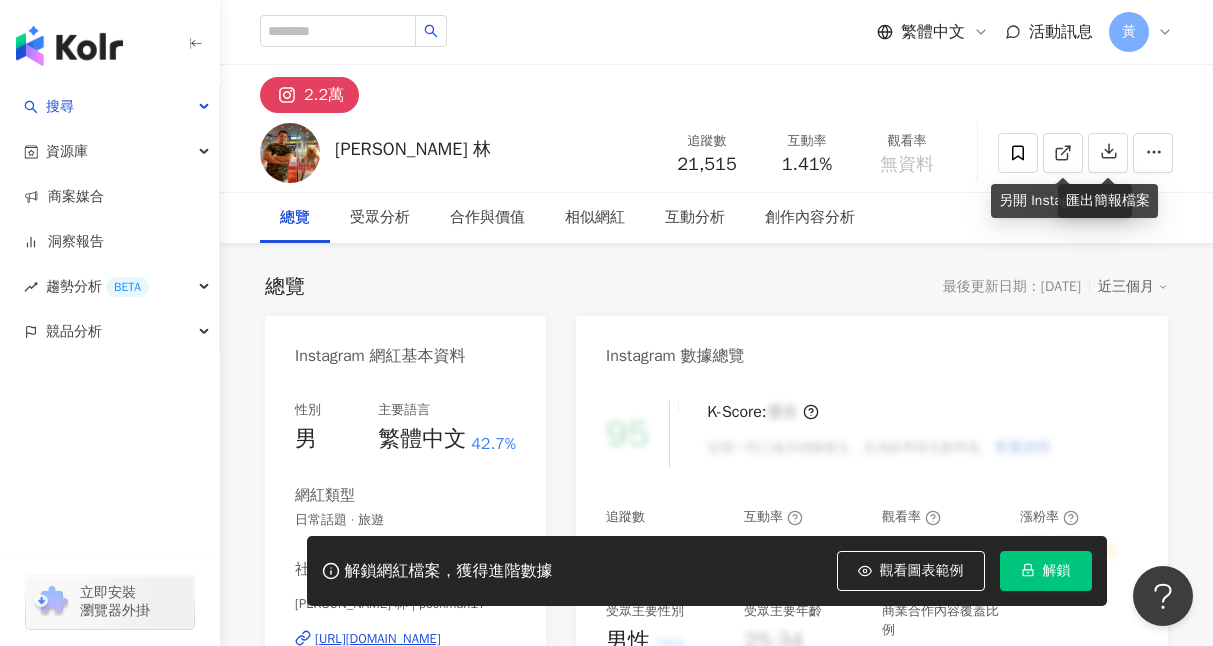 scroll, scrollTop: 0, scrollLeft: 0, axis: both 